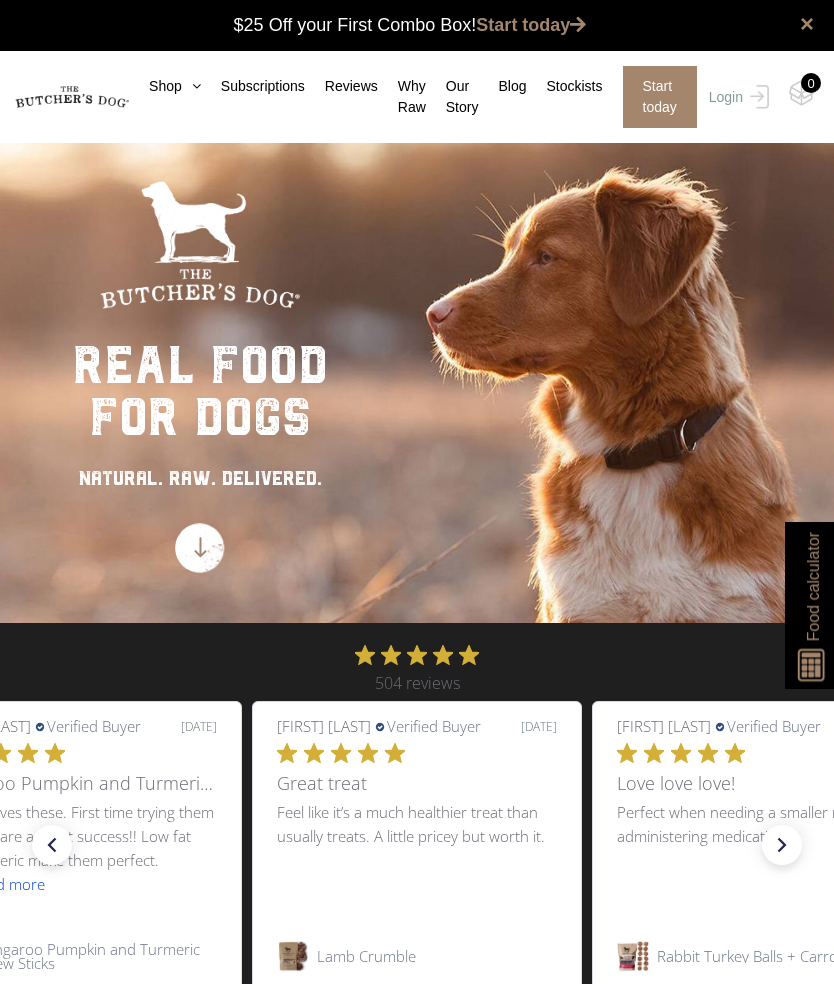 scroll, scrollTop: 1, scrollLeft: 0, axis: vertical 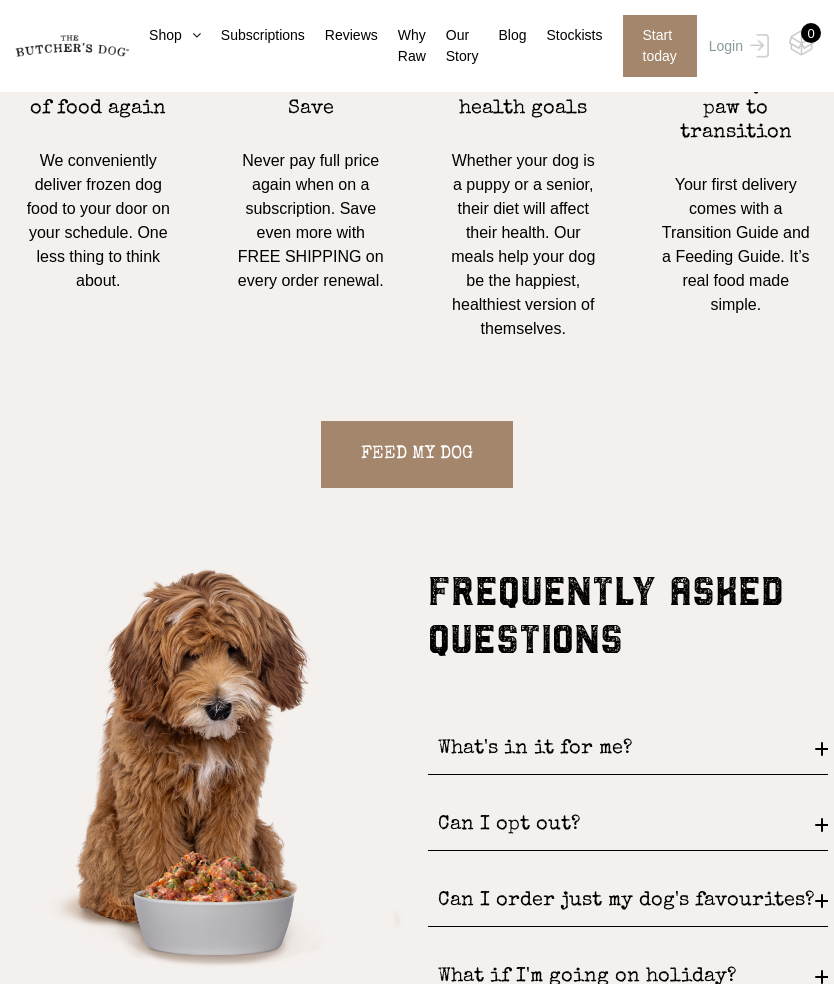 click on "FEED MY DOG" at bounding box center (417, 454) 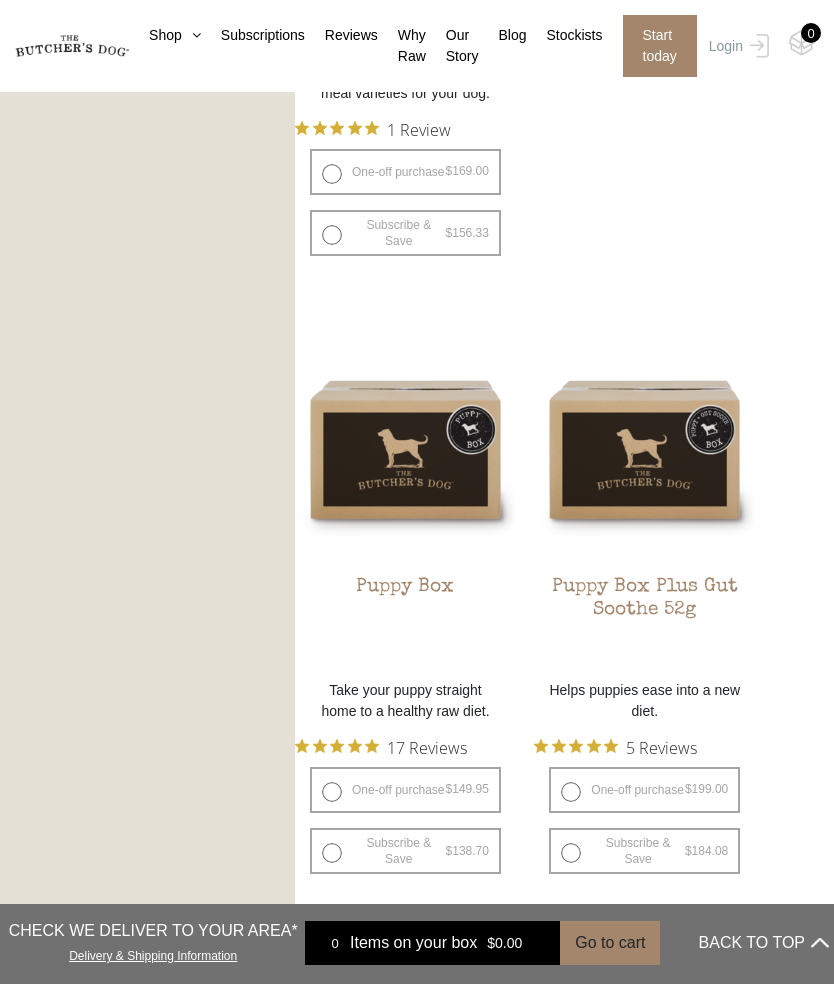 scroll, scrollTop: 1519, scrollLeft: 0, axis: vertical 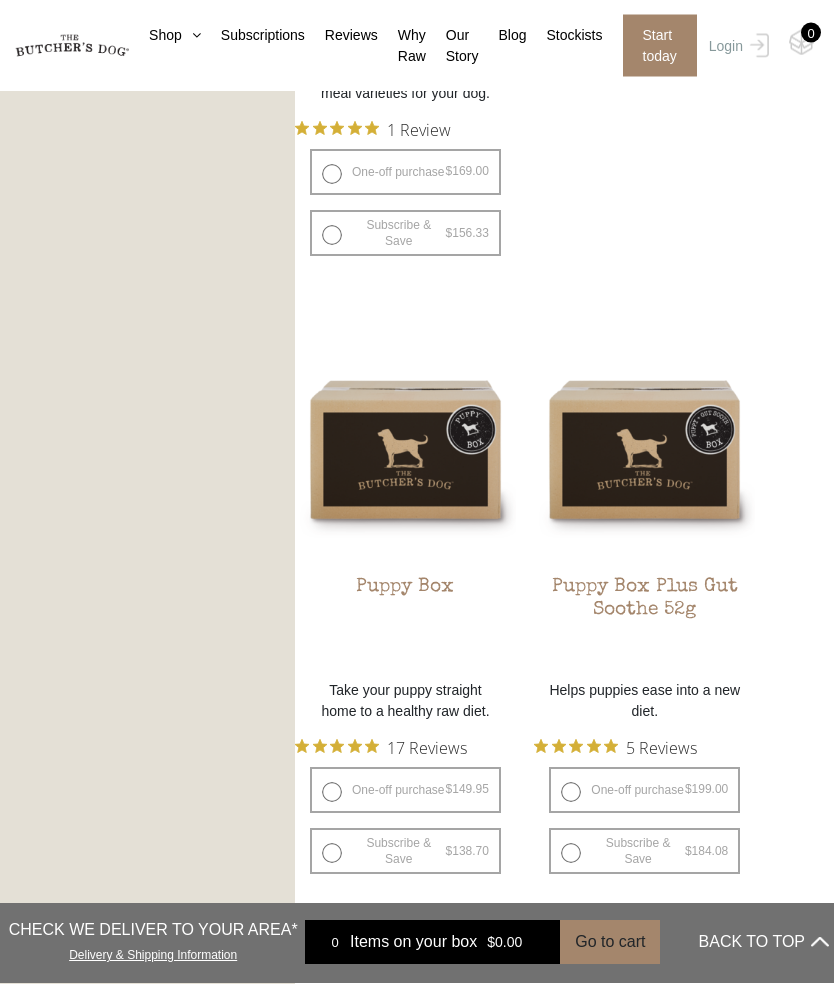 click at bounding box center (0, 0) 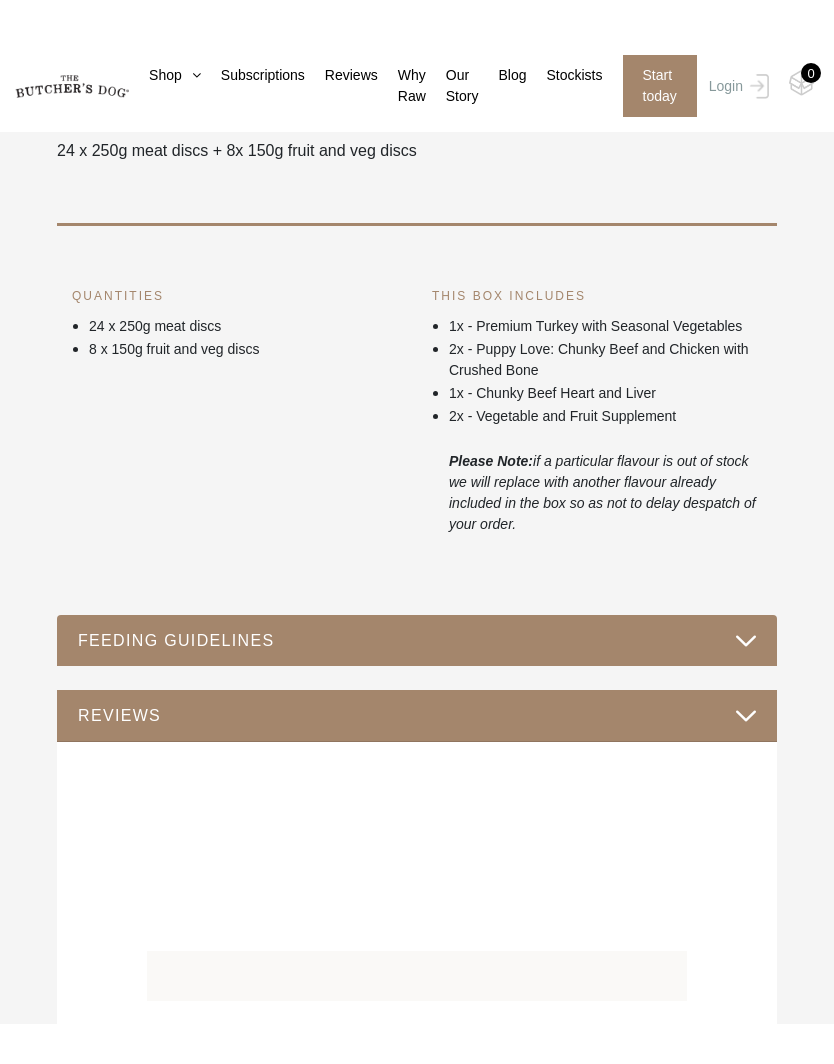 scroll, scrollTop: 1217, scrollLeft: 0, axis: vertical 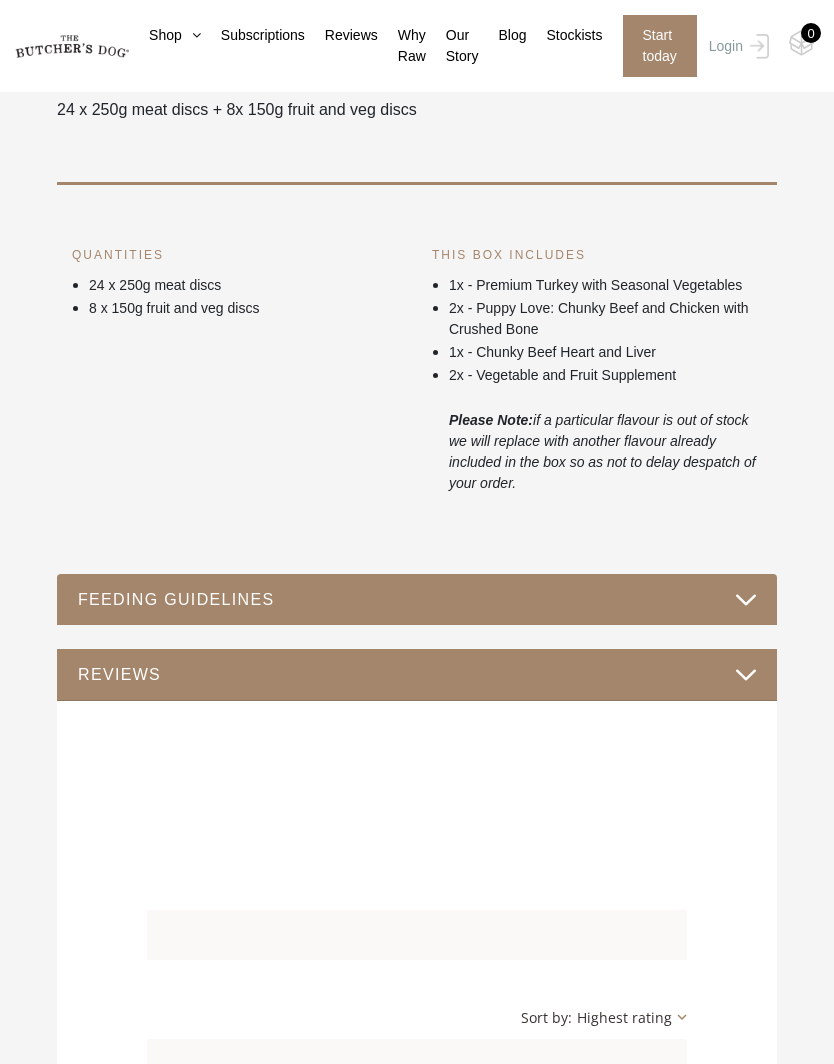 click on "FEEDING GUIDELINES" at bounding box center [417, 599] 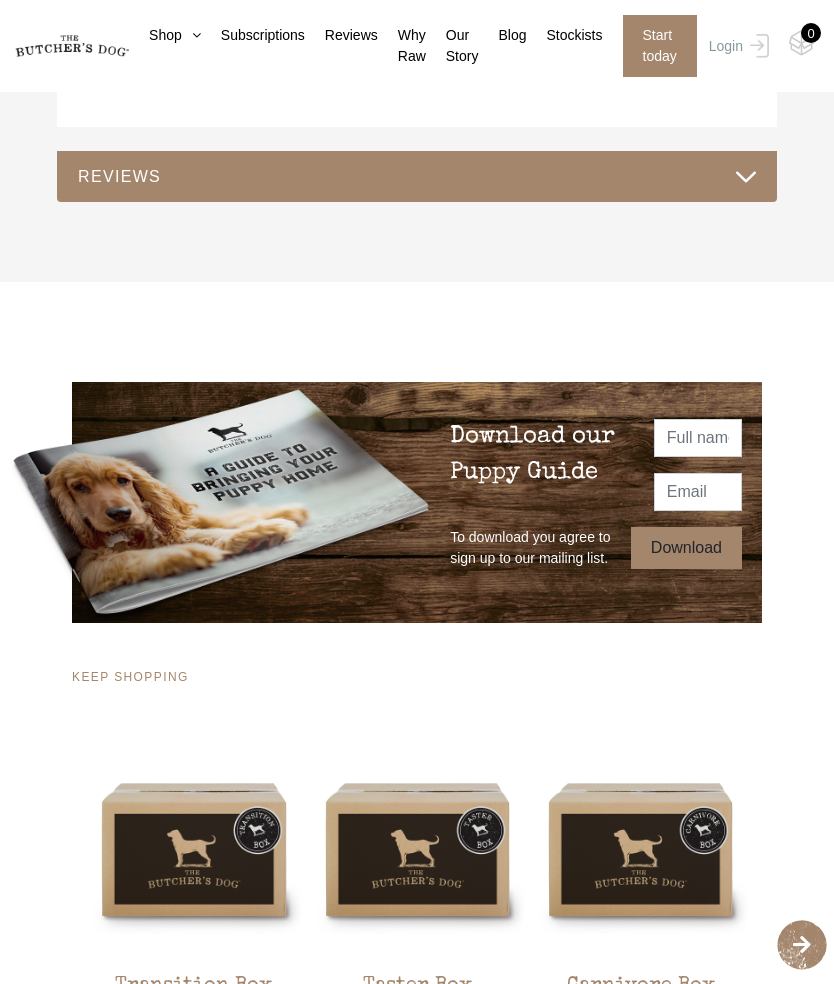 scroll, scrollTop: 2574, scrollLeft: 0, axis: vertical 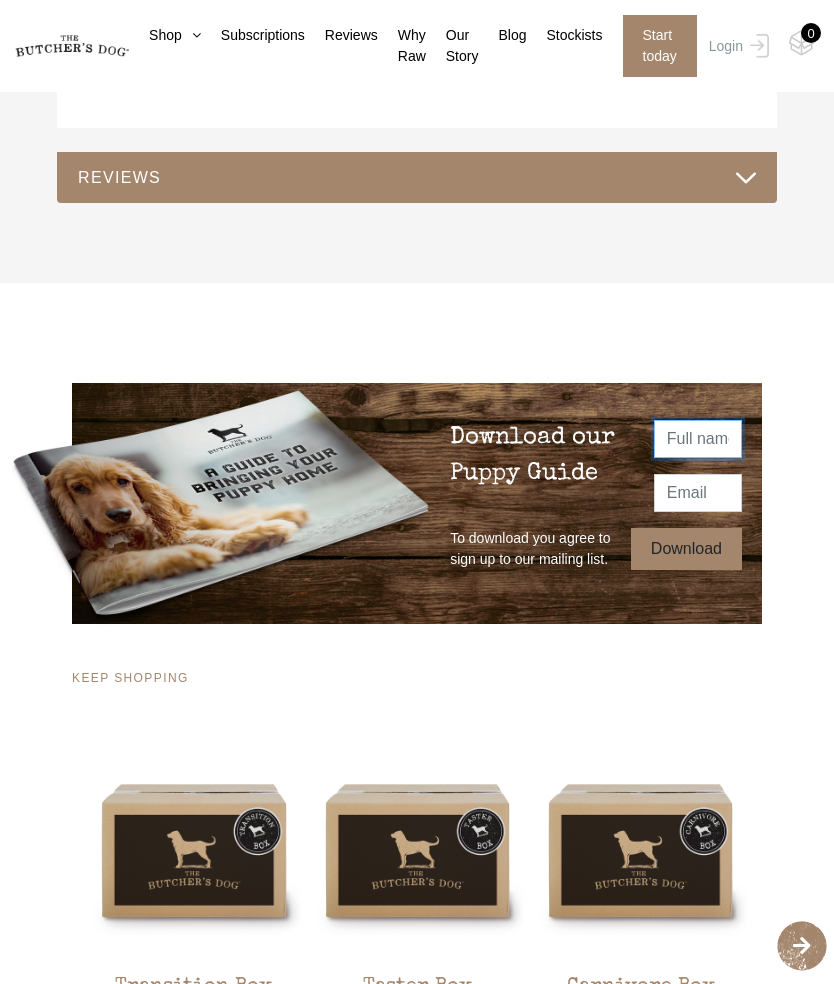 click at bounding box center [698, 439] 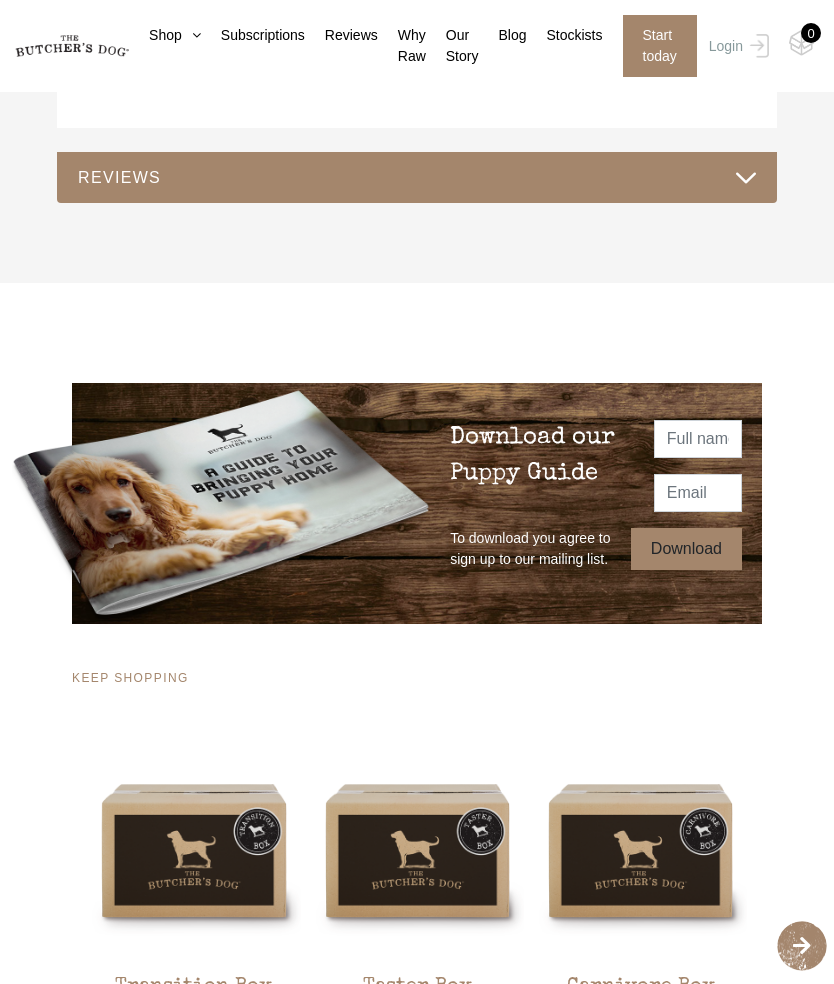 type on "joanne_parry@icloud.com" 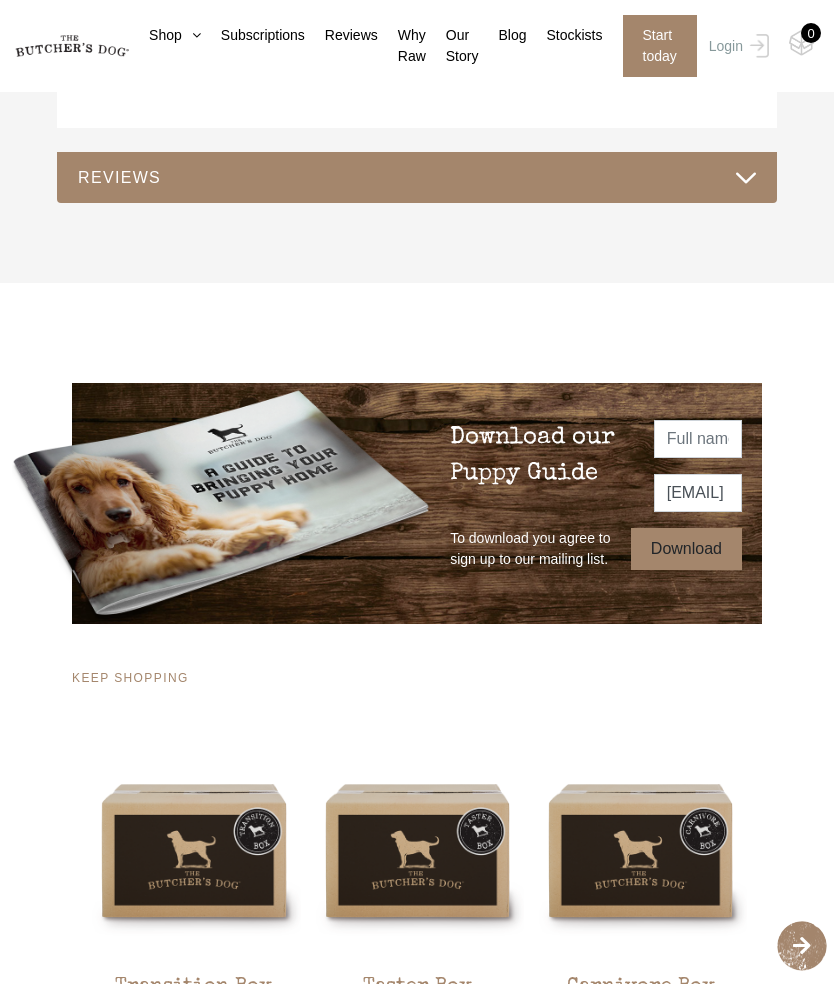 type on "Jo Anne" 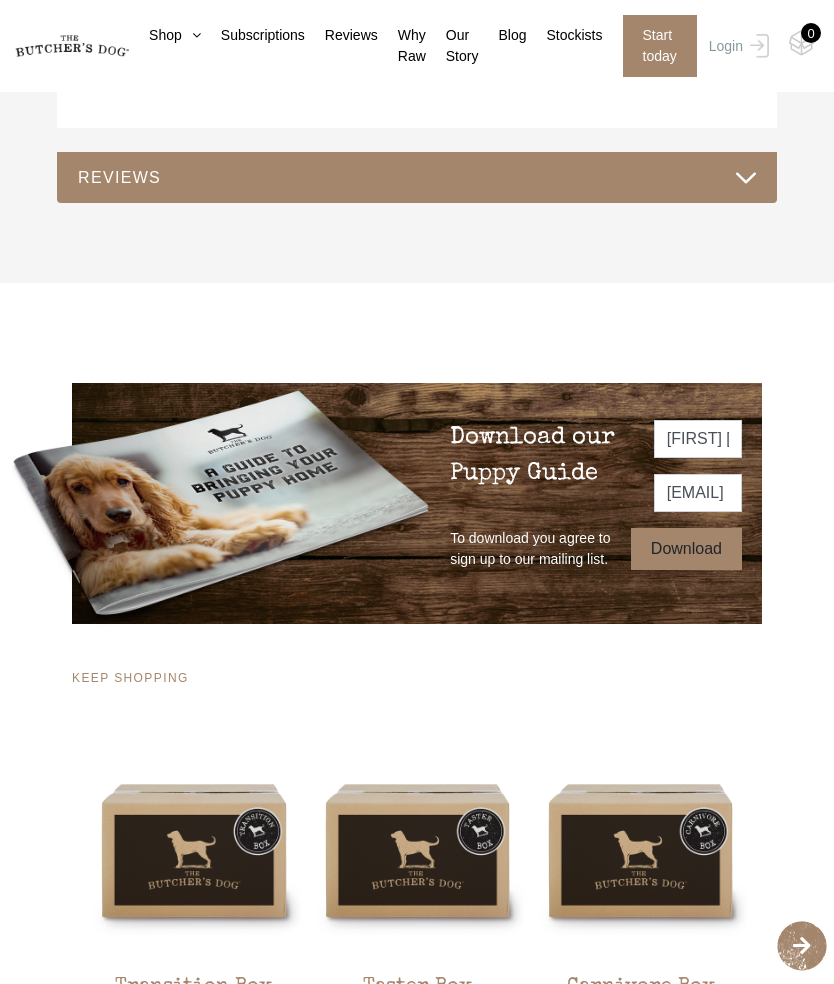 click on "Download" at bounding box center (686, 549) 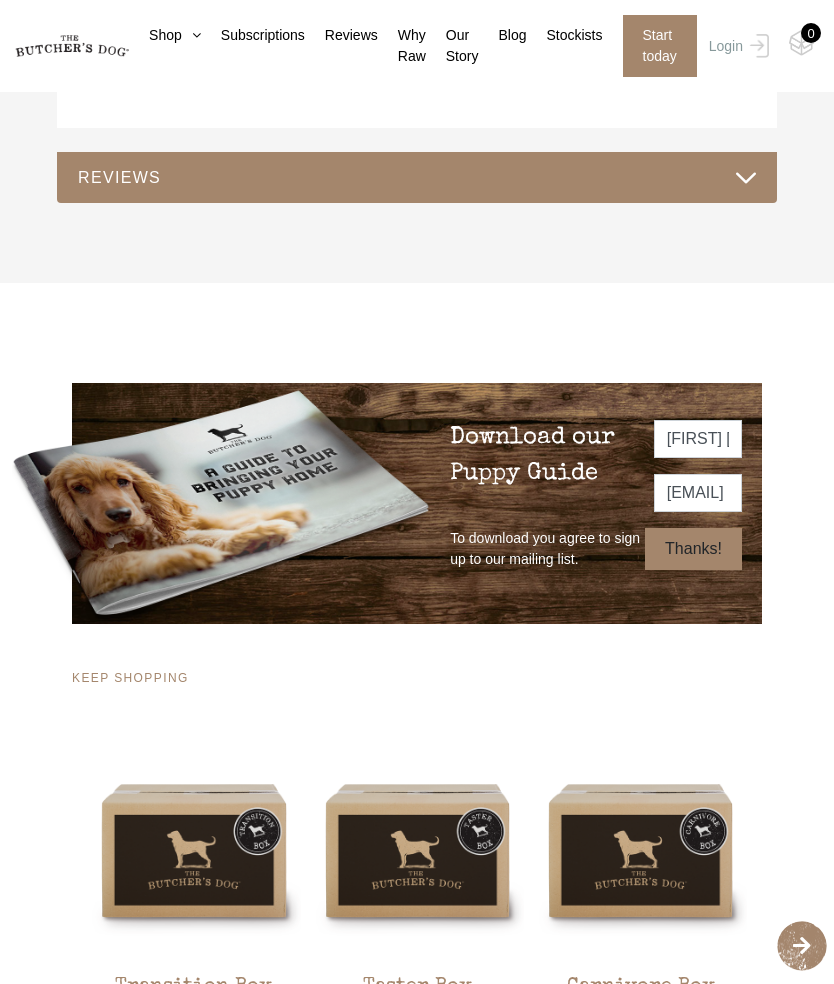 type on "Thanks!" 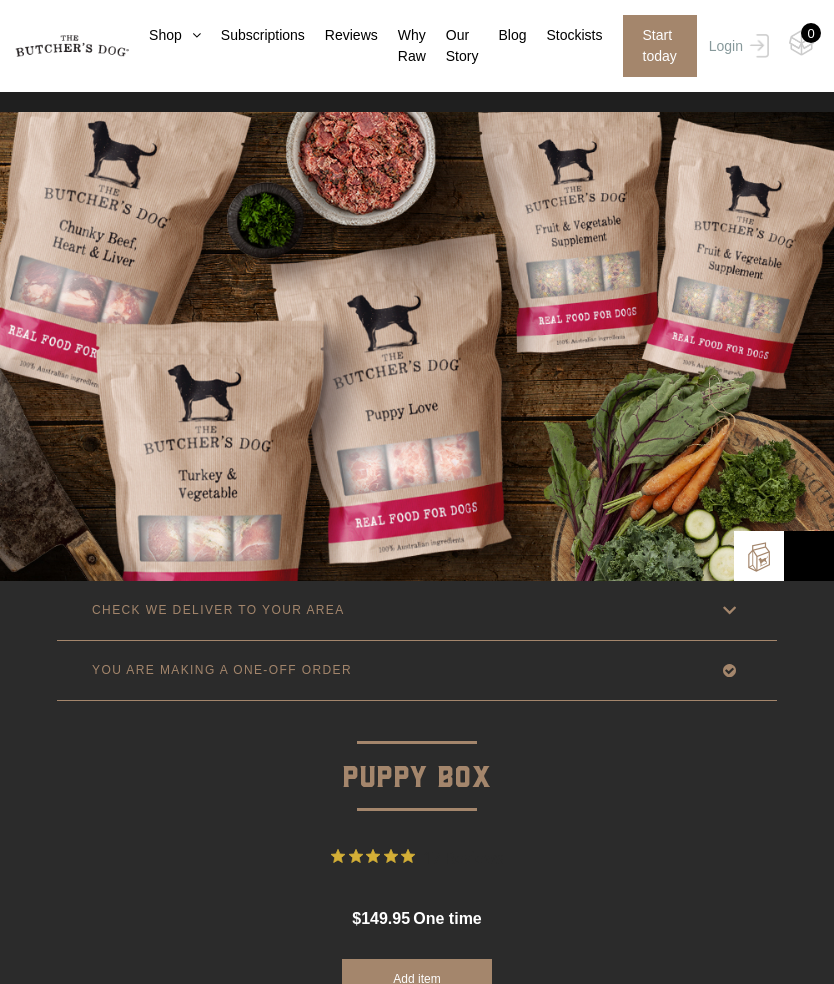 scroll, scrollTop: 0, scrollLeft: 0, axis: both 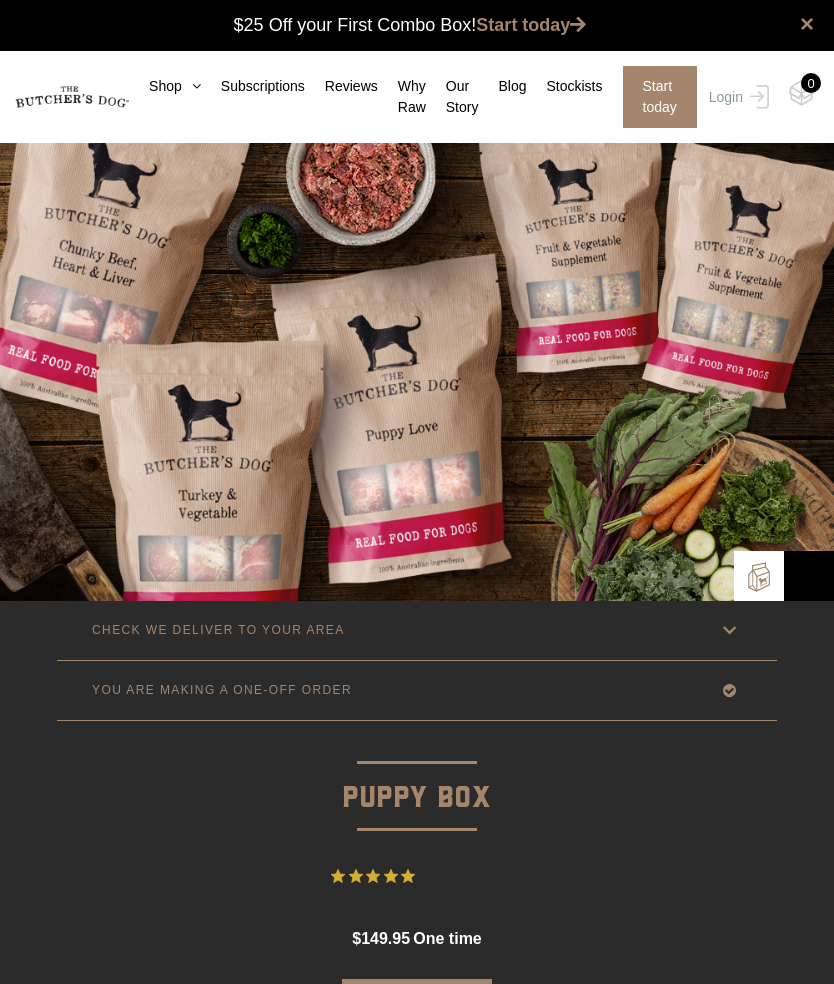 click on "Stockists" at bounding box center (564, 86) 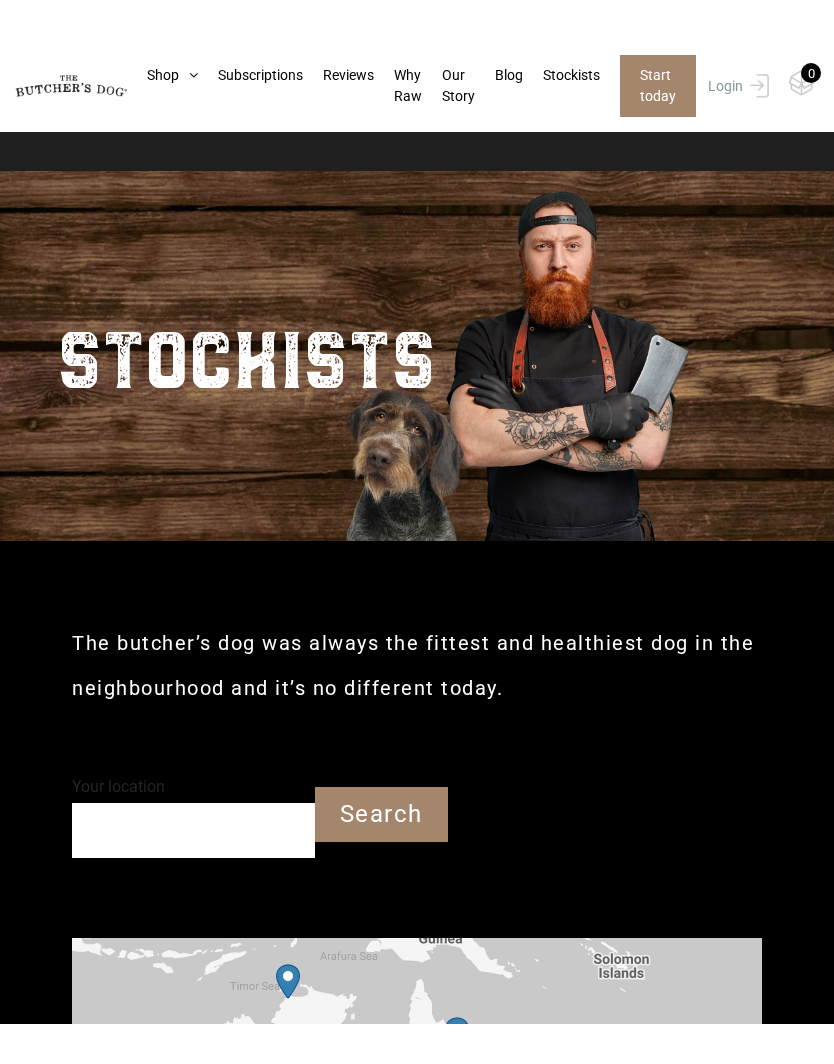 scroll, scrollTop: 269, scrollLeft: 0, axis: vertical 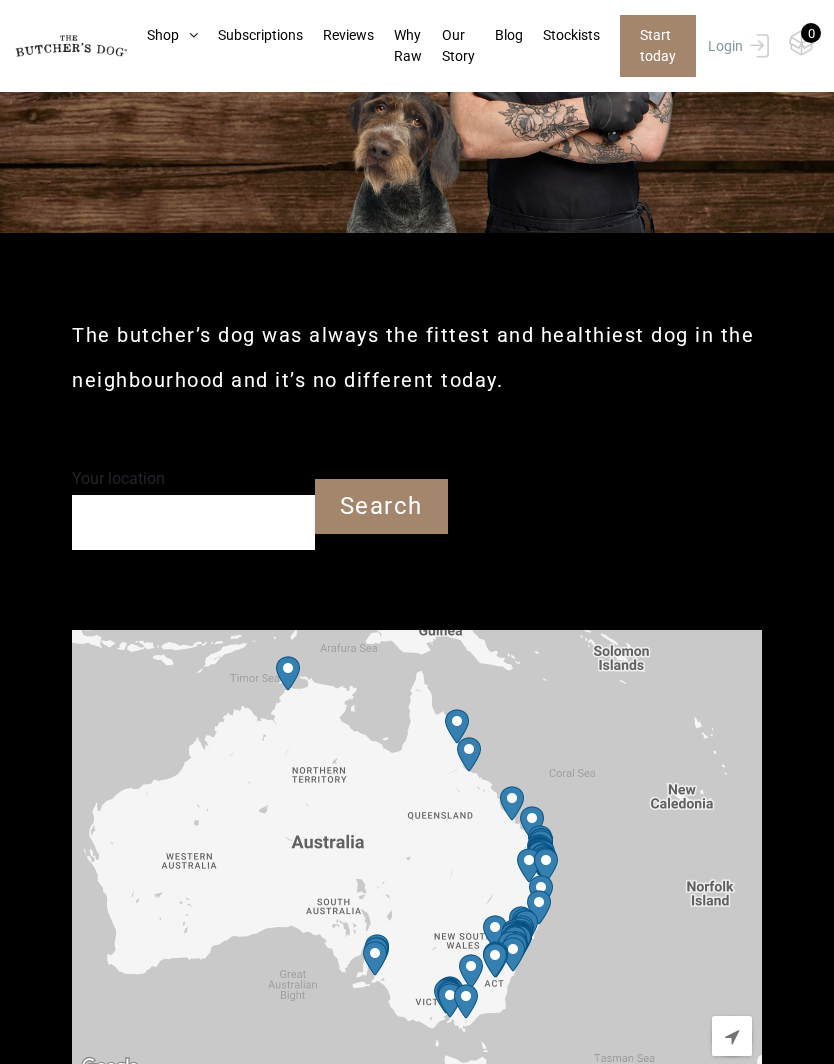 click on "Your location" at bounding box center [193, 522] 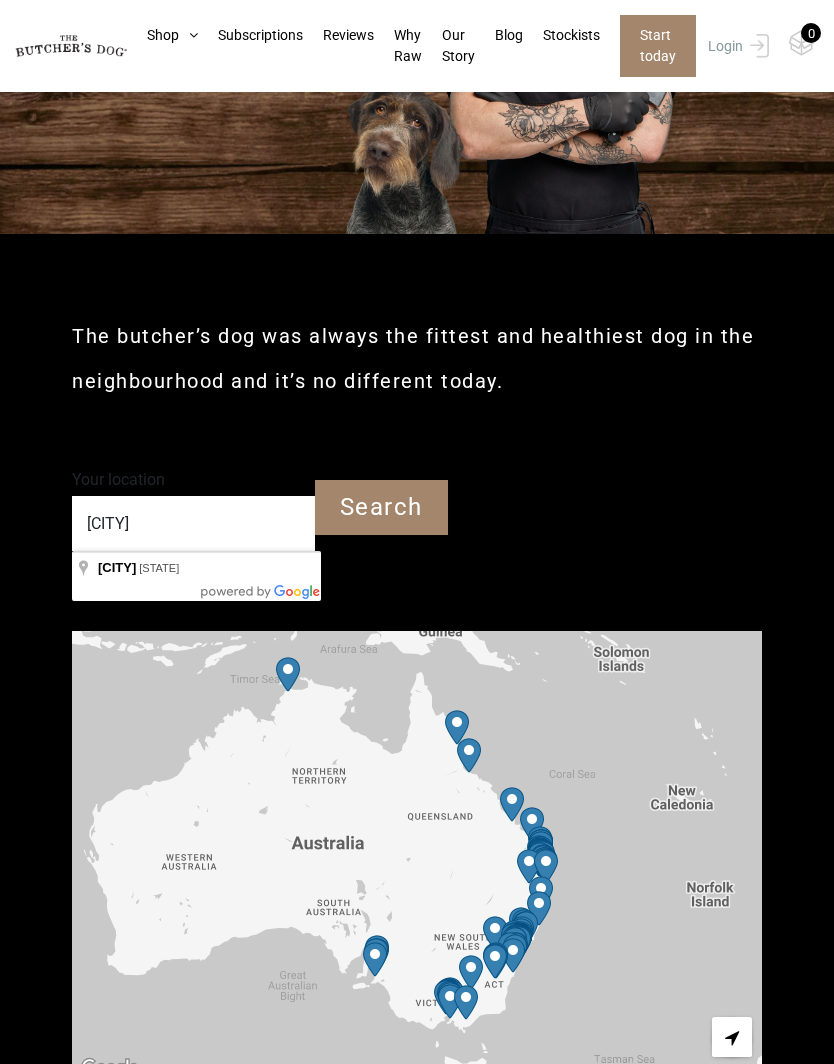 type on "Tuggerah NSW" 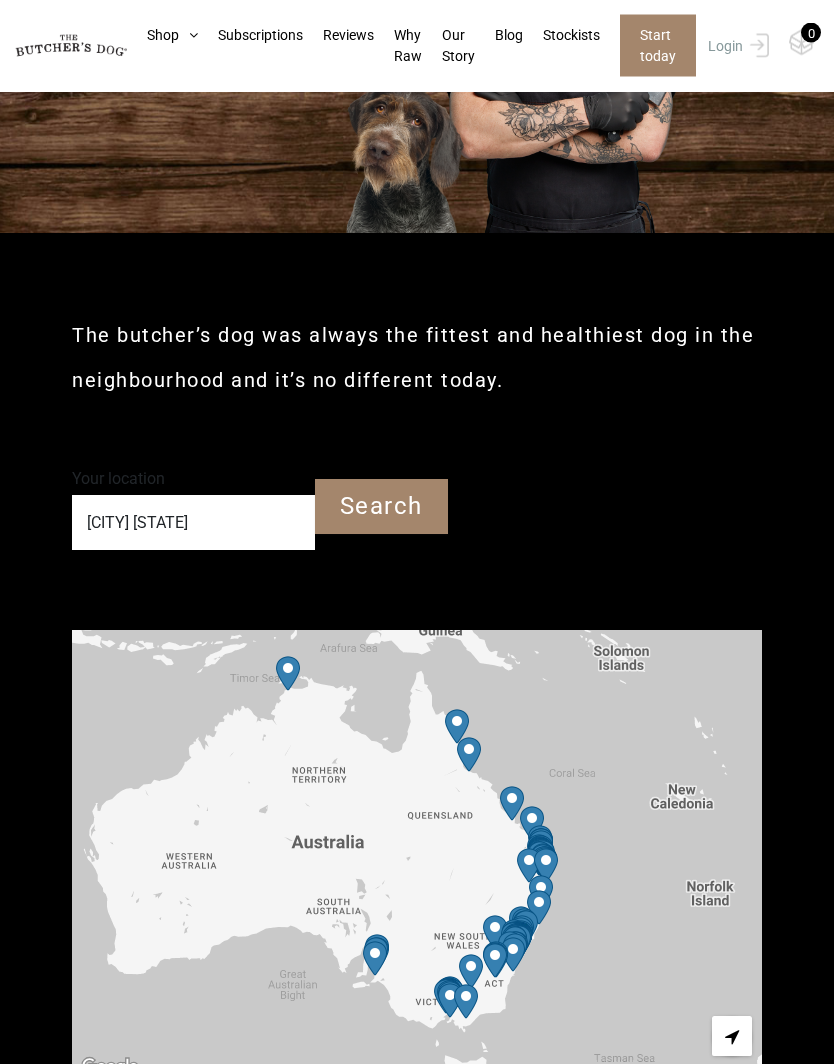 click on "Search" at bounding box center (381, 507) 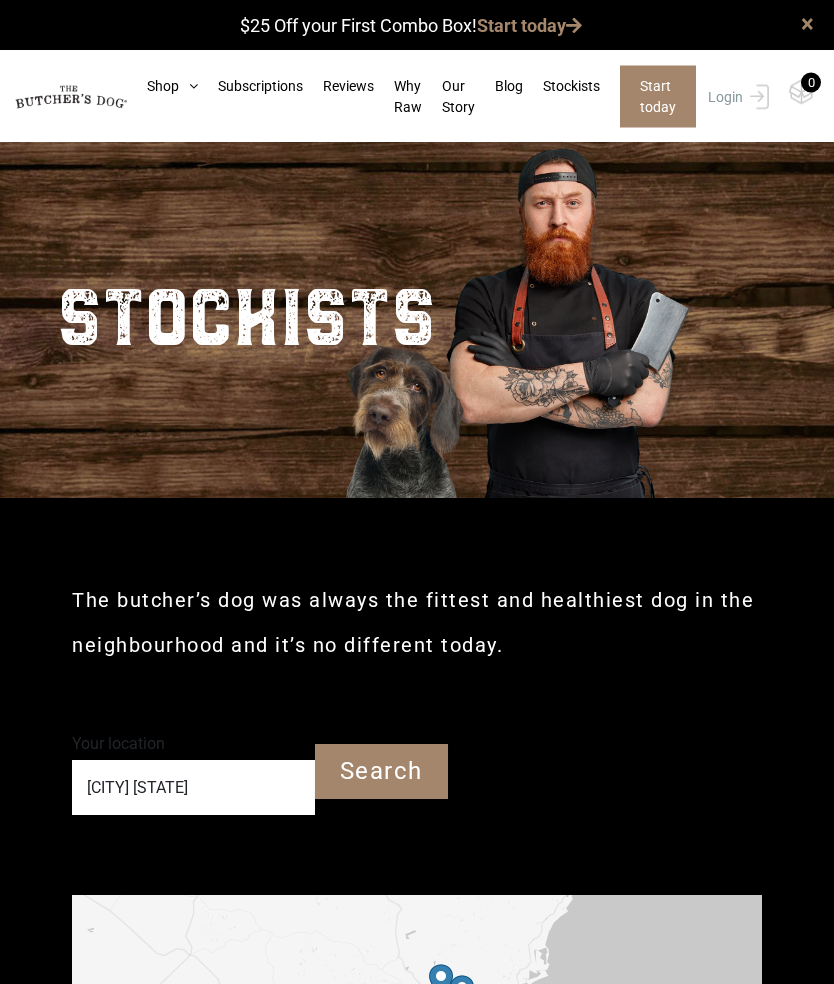 scroll, scrollTop: 0, scrollLeft: 0, axis: both 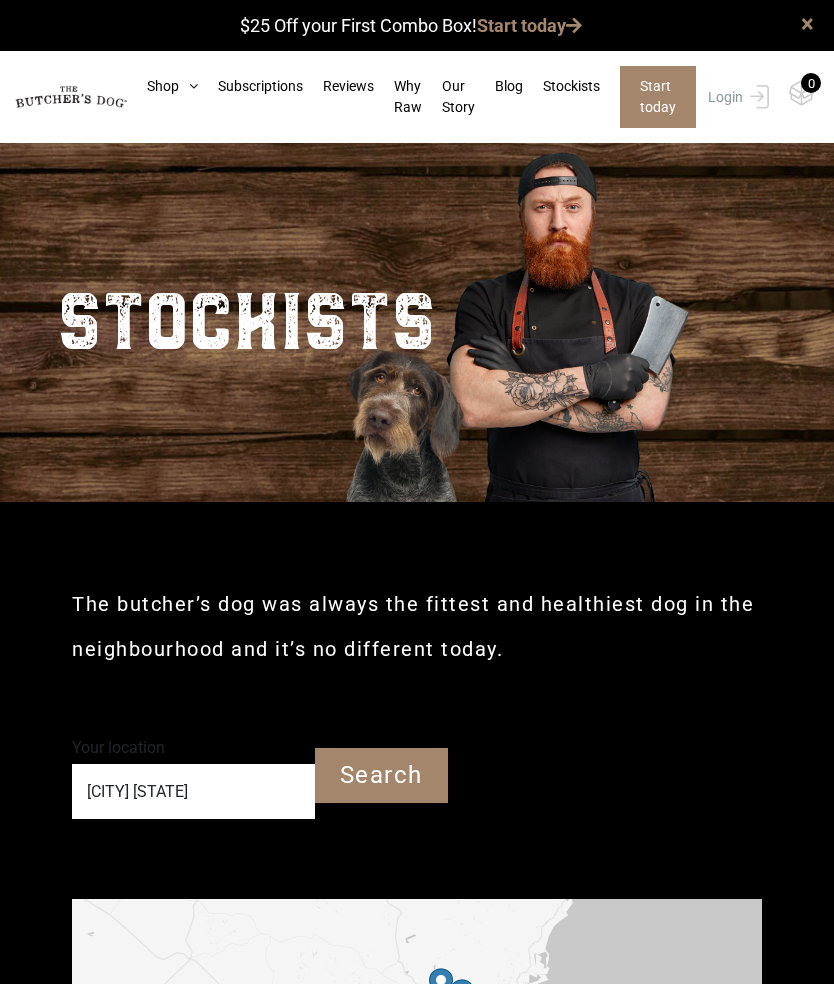 click on "Subscriptions" at bounding box center (250, 86) 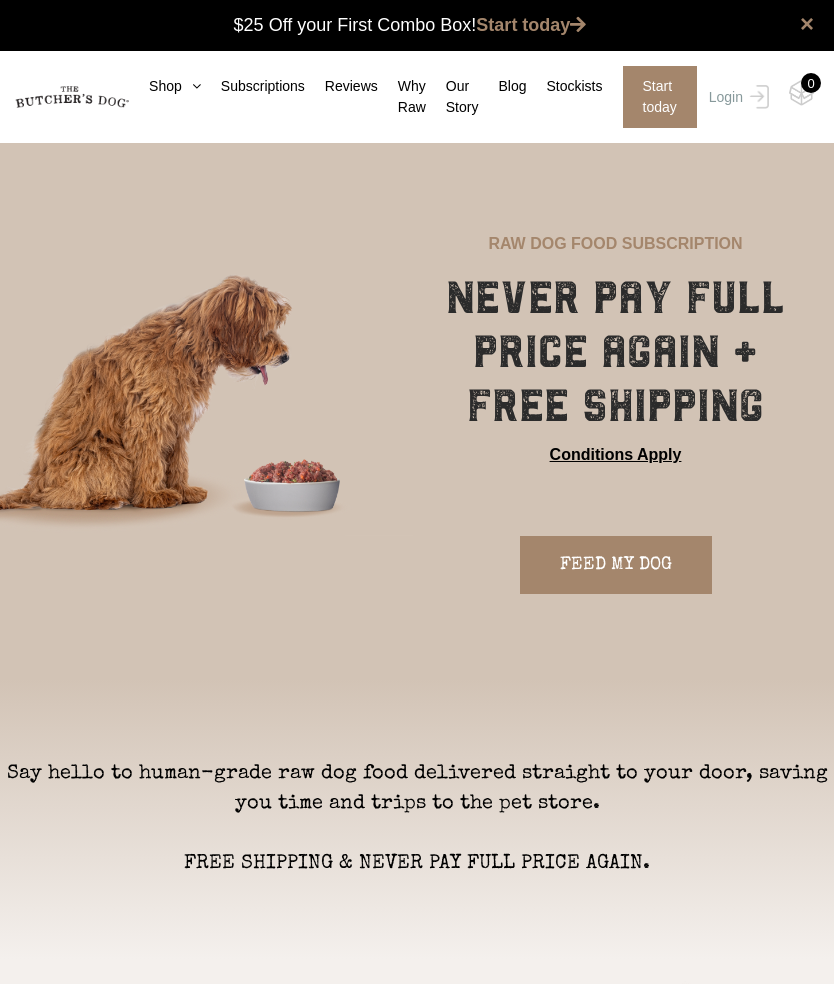scroll, scrollTop: 0, scrollLeft: 0, axis: both 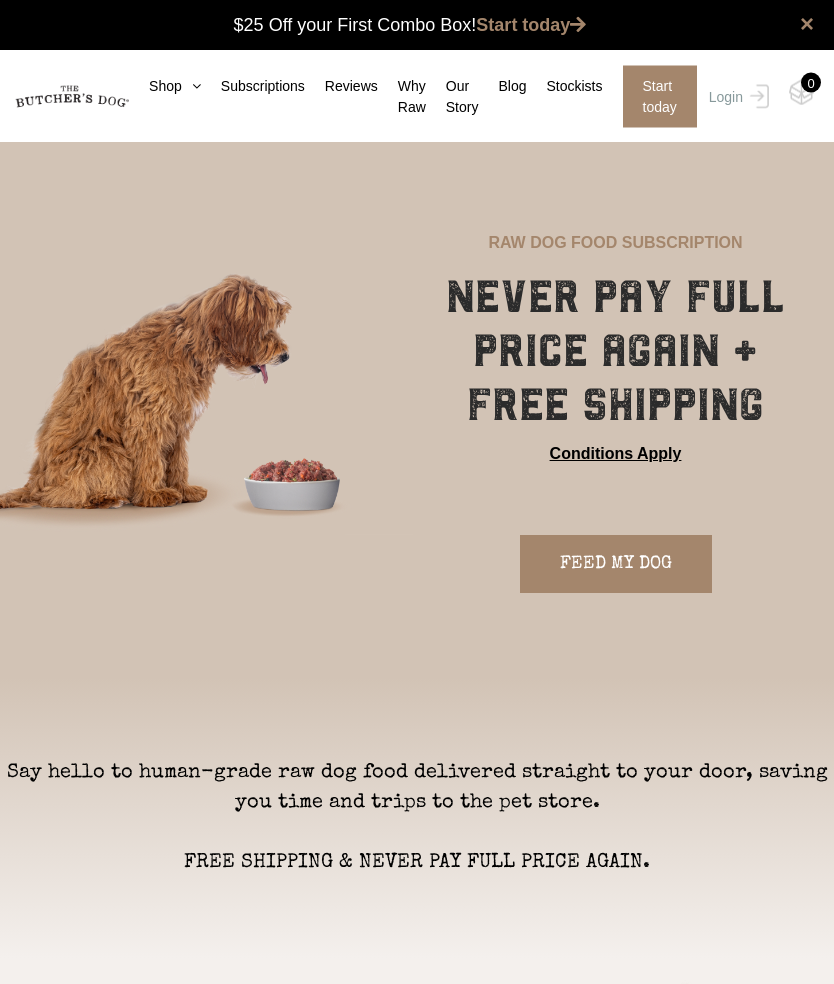 click on "FEED MY DOG" at bounding box center (616, 565) 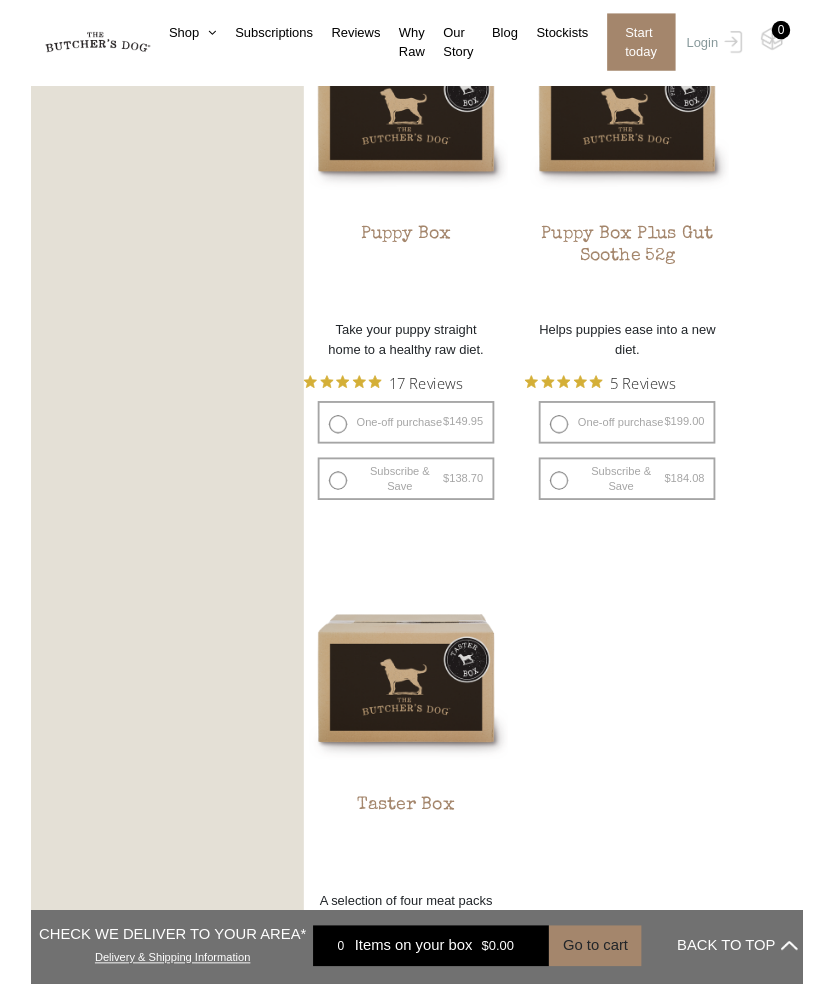 scroll, scrollTop: 1790, scrollLeft: 0, axis: vertical 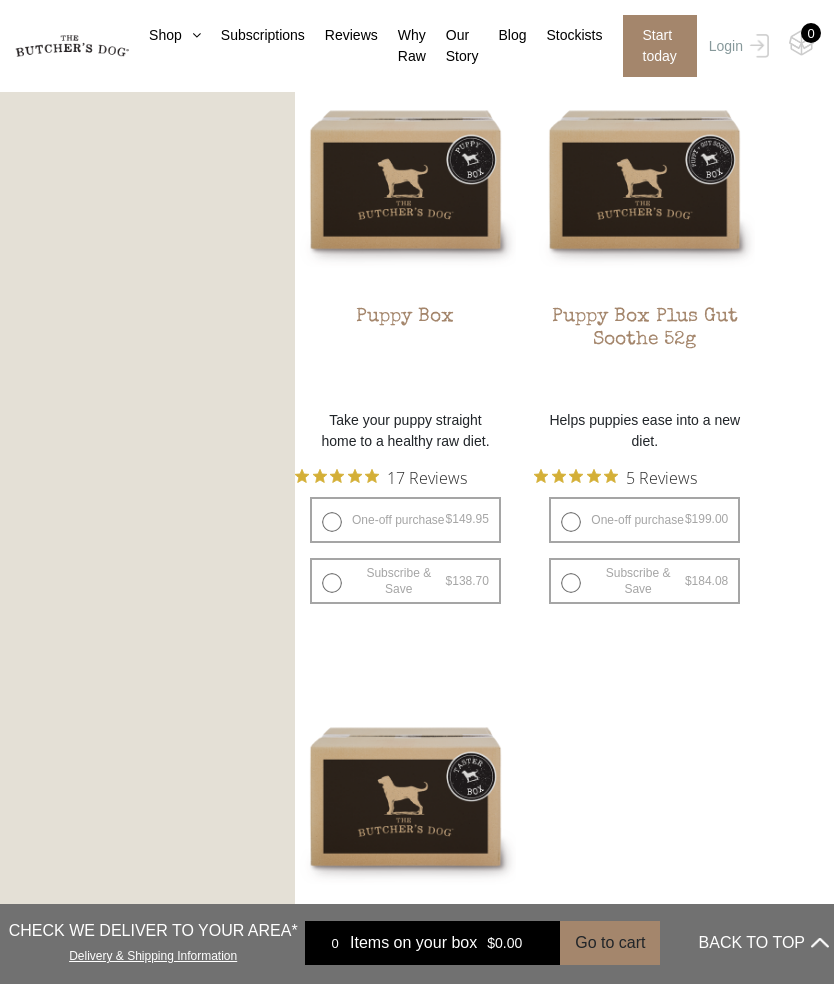 click on "Subscribe &
Save $ [PRICE]   Original price was: $ [PRICE]. $ [PRICE] Current price is: $ [PRICE].    / week" at bounding box center (405, 581) 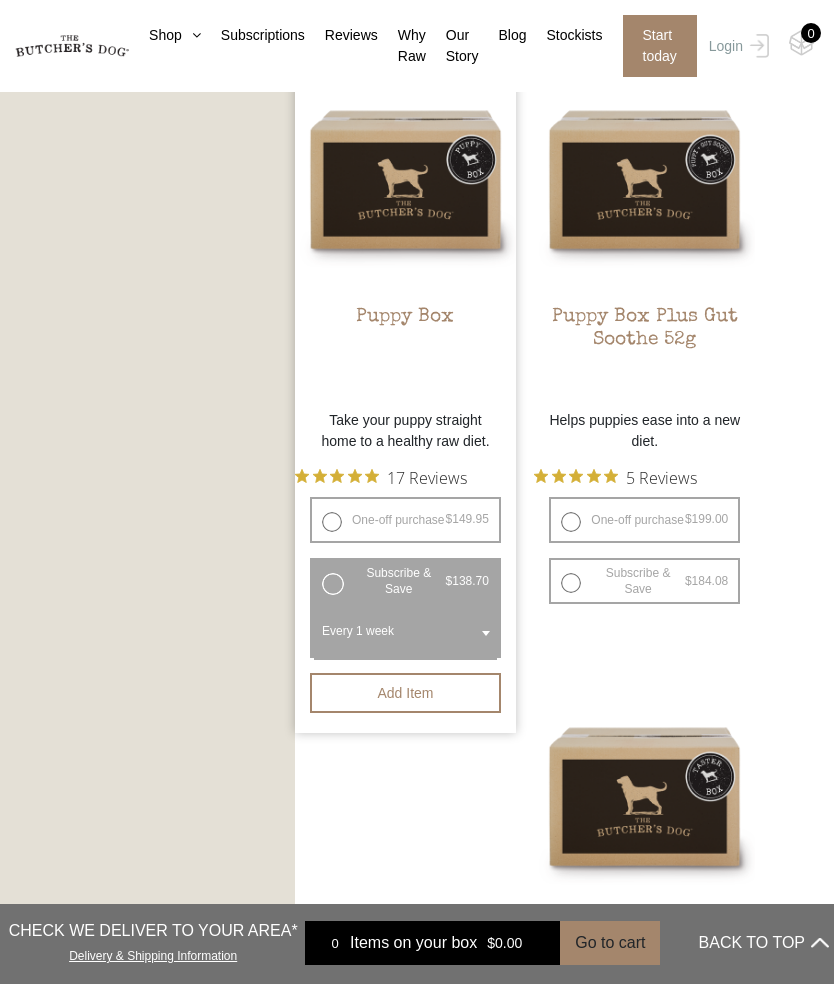 click at bounding box center [486, 633] 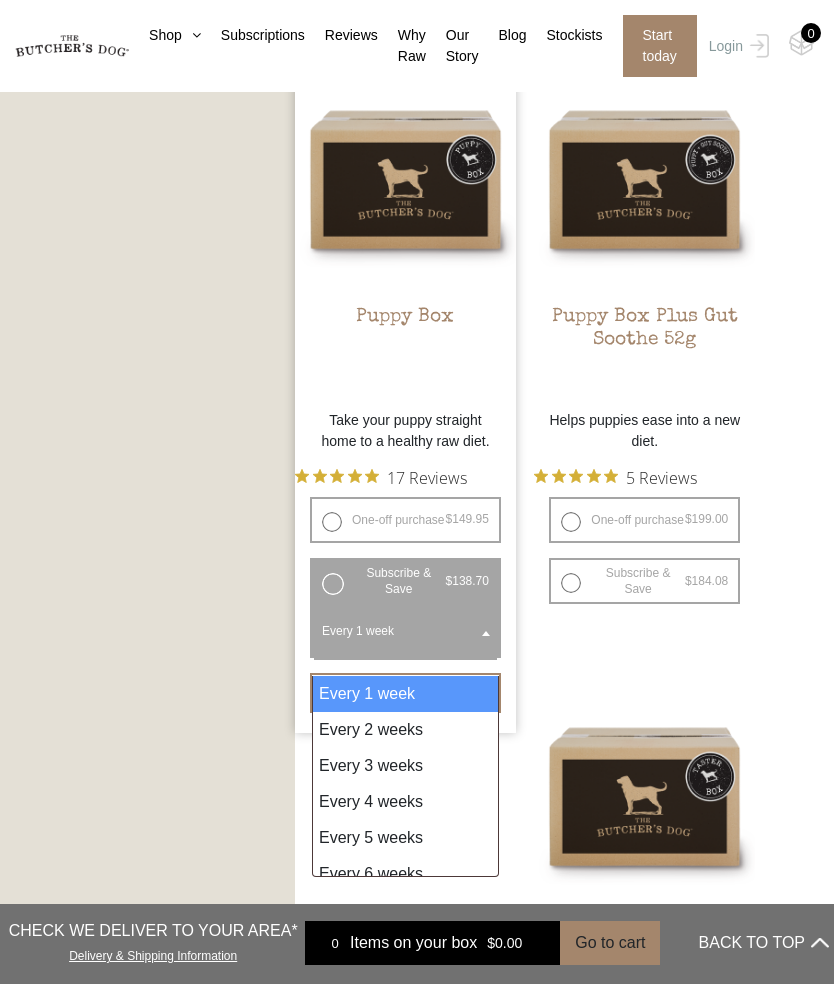 click on "Carnivore Box
$ 159.00   —  or subscribe and save    7.5%
A selection of premium meaty varieties. No veg & fruit packs.
27 Reviews
One-off purchase  $ 159.00   —  or subscribe and save    7.5% $ 159.00" at bounding box center [536, 367] 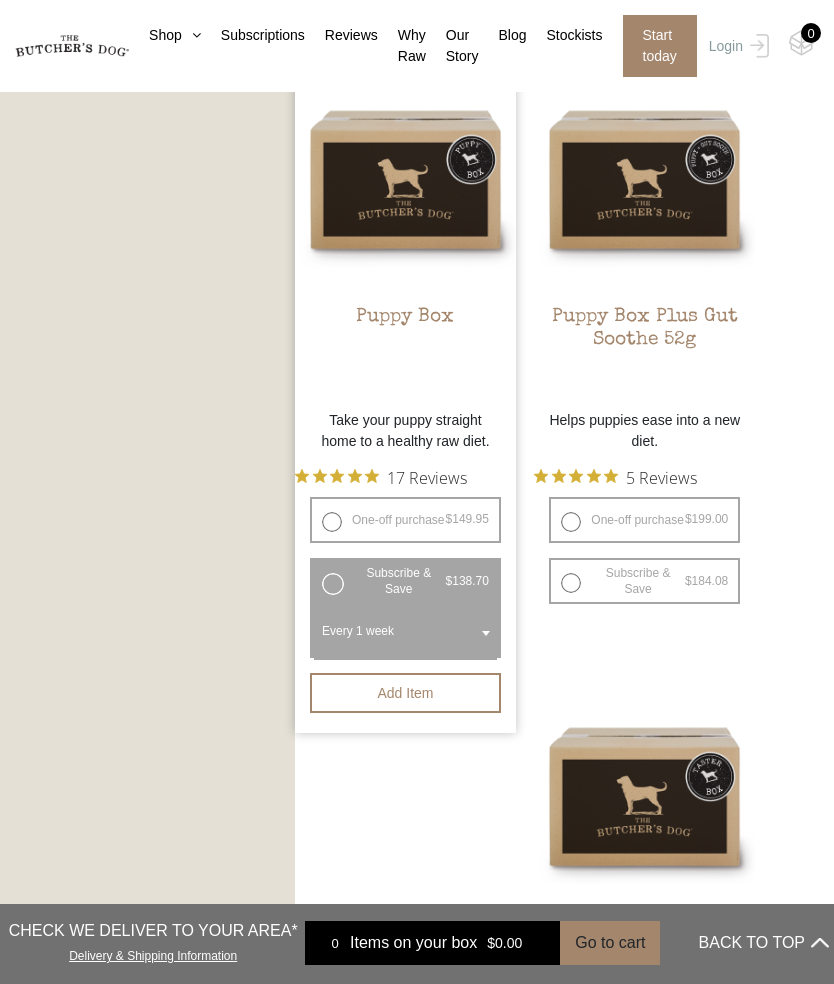 click on "Puppy Box" at bounding box center [405, 353] 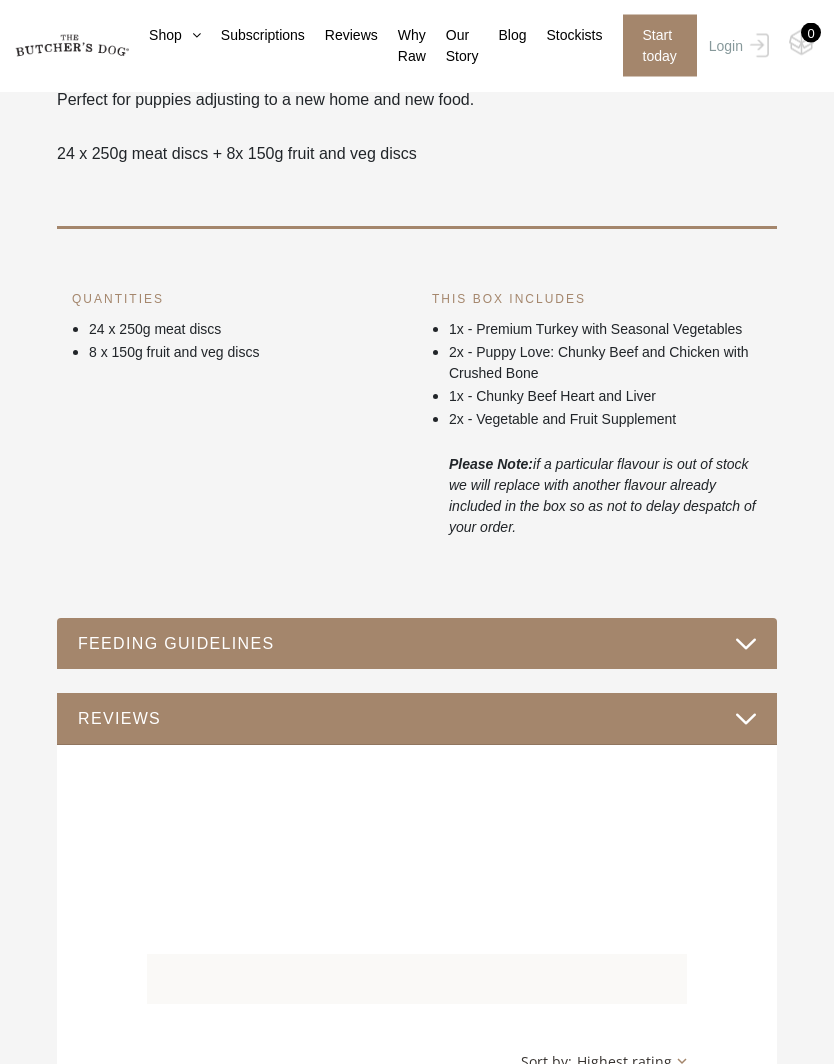 scroll, scrollTop: 1173, scrollLeft: 0, axis: vertical 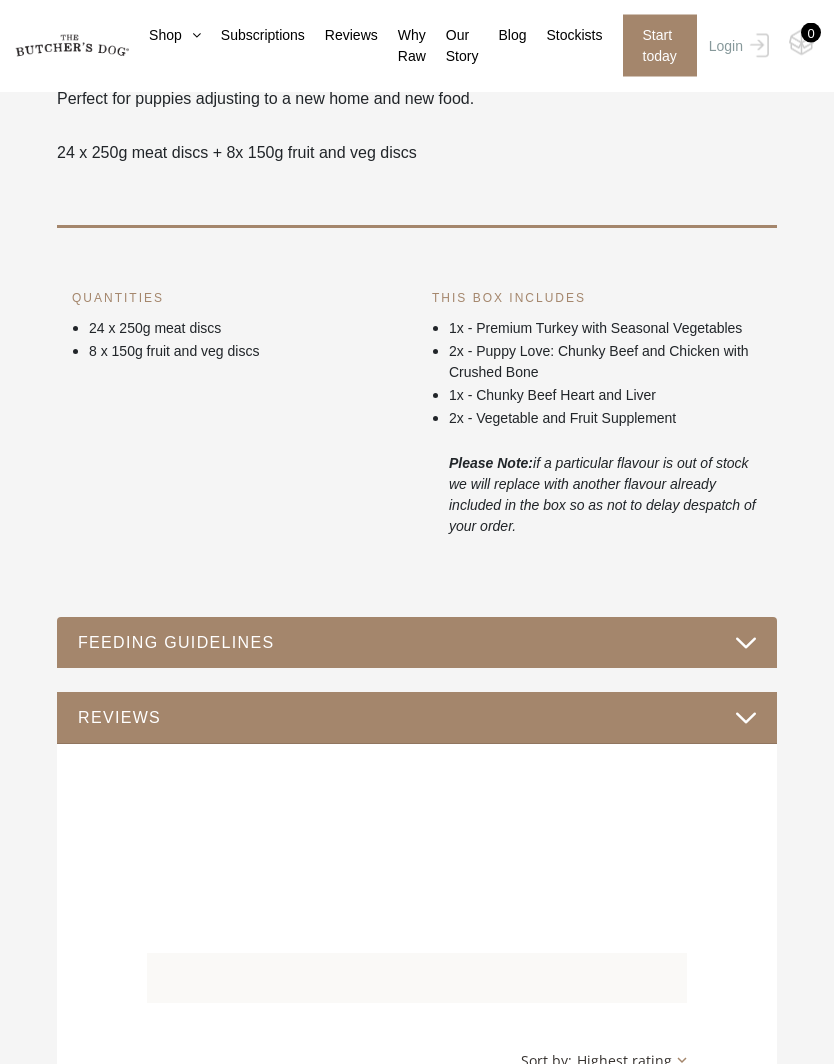 click on "FEEDING GUIDELINES" at bounding box center (417, 643) 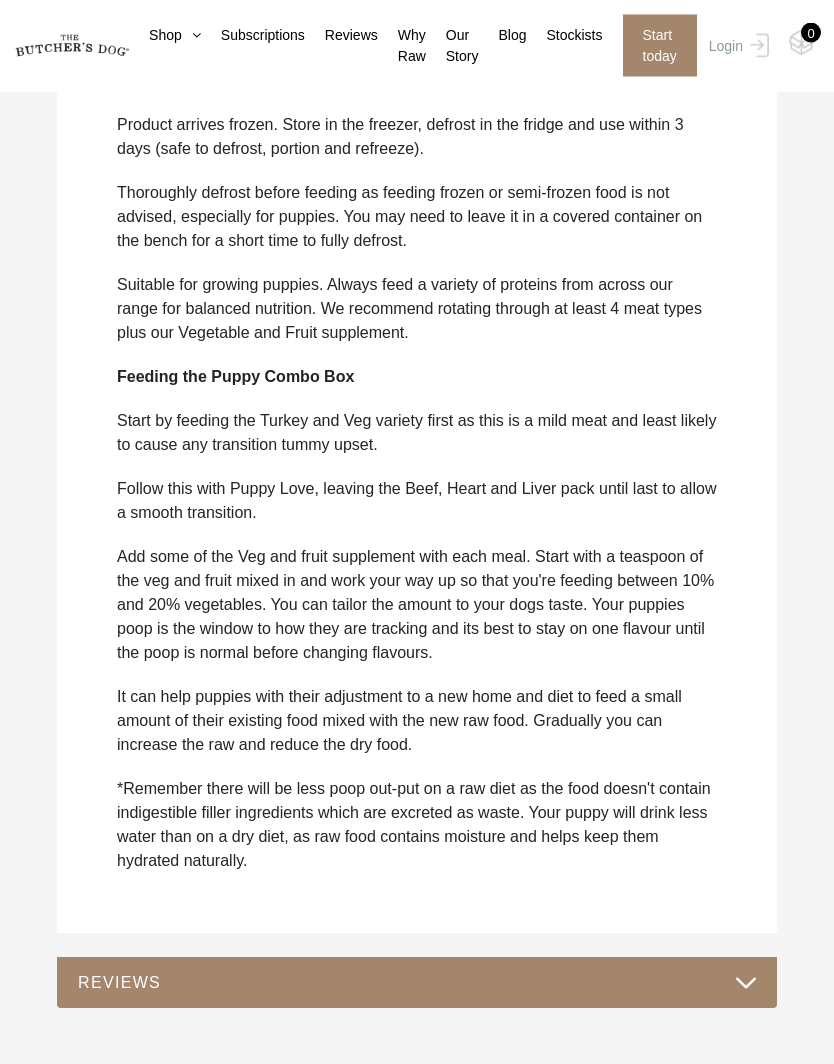 scroll, scrollTop: 1769, scrollLeft: 0, axis: vertical 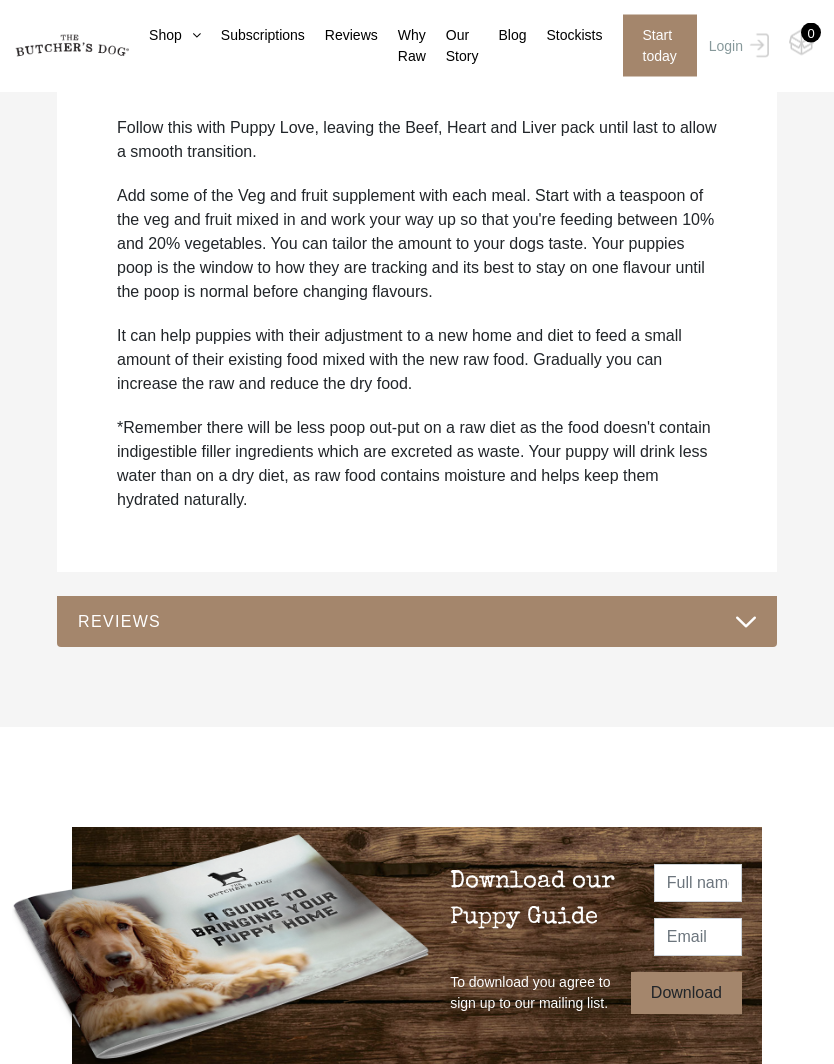 click on "REVIEWS" at bounding box center (417, 622) 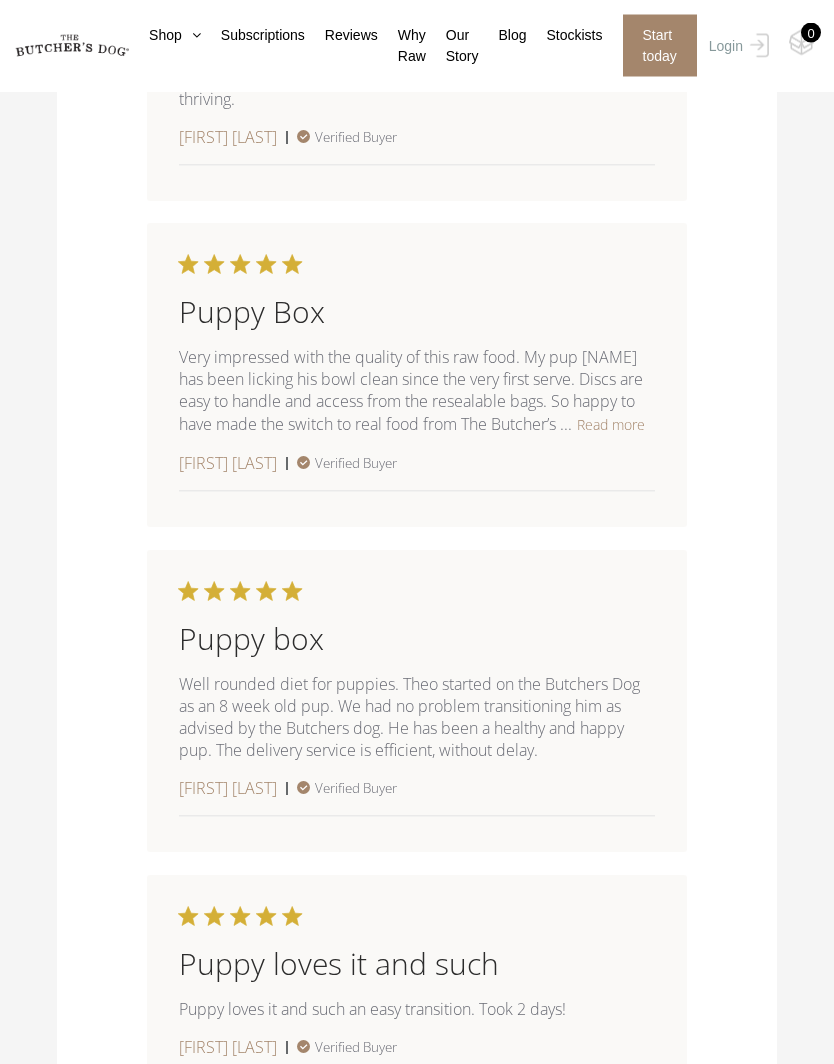 scroll, scrollTop: 3314, scrollLeft: 0, axis: vertical 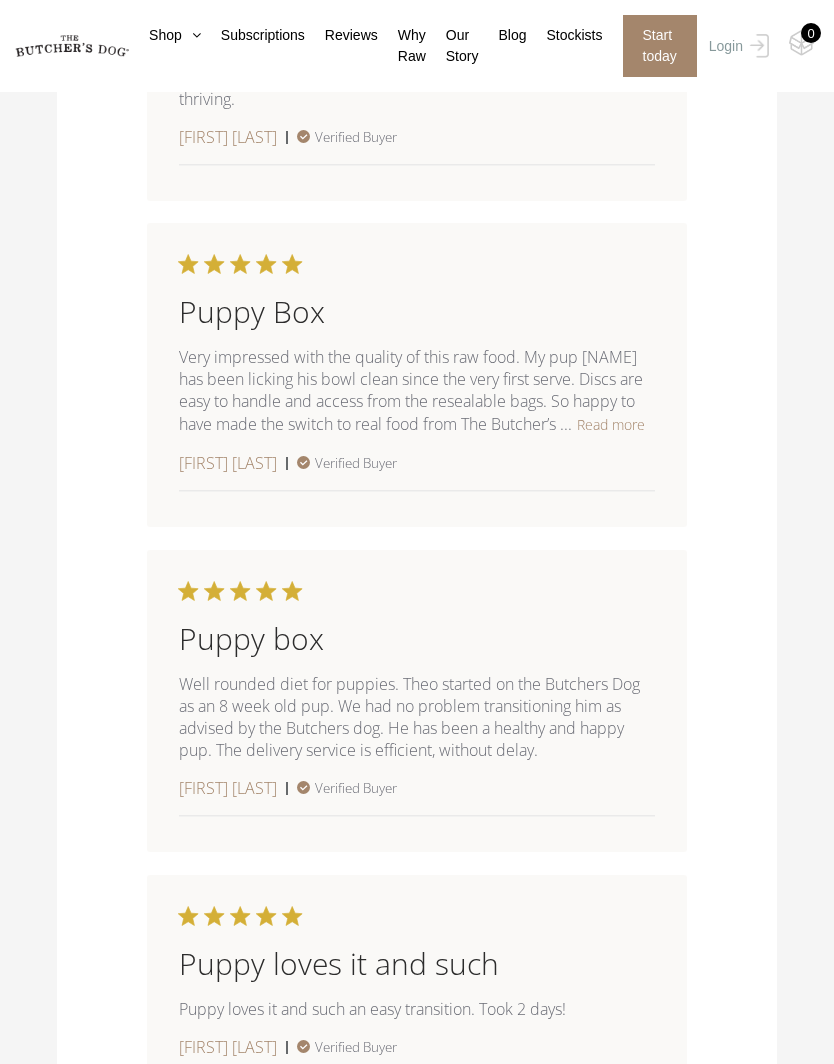 click on "Read more" at bounding box center (611, 424) 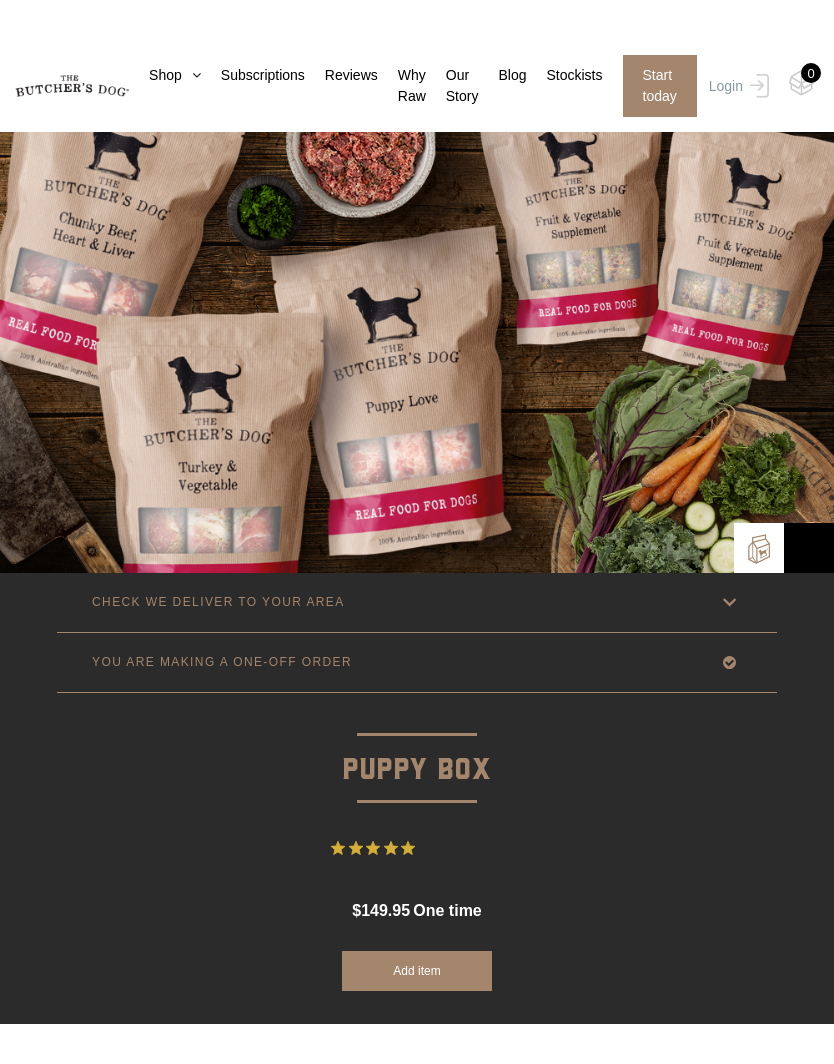scroll, scrollTop: 69, scrollLeft: 0, axis: vertical 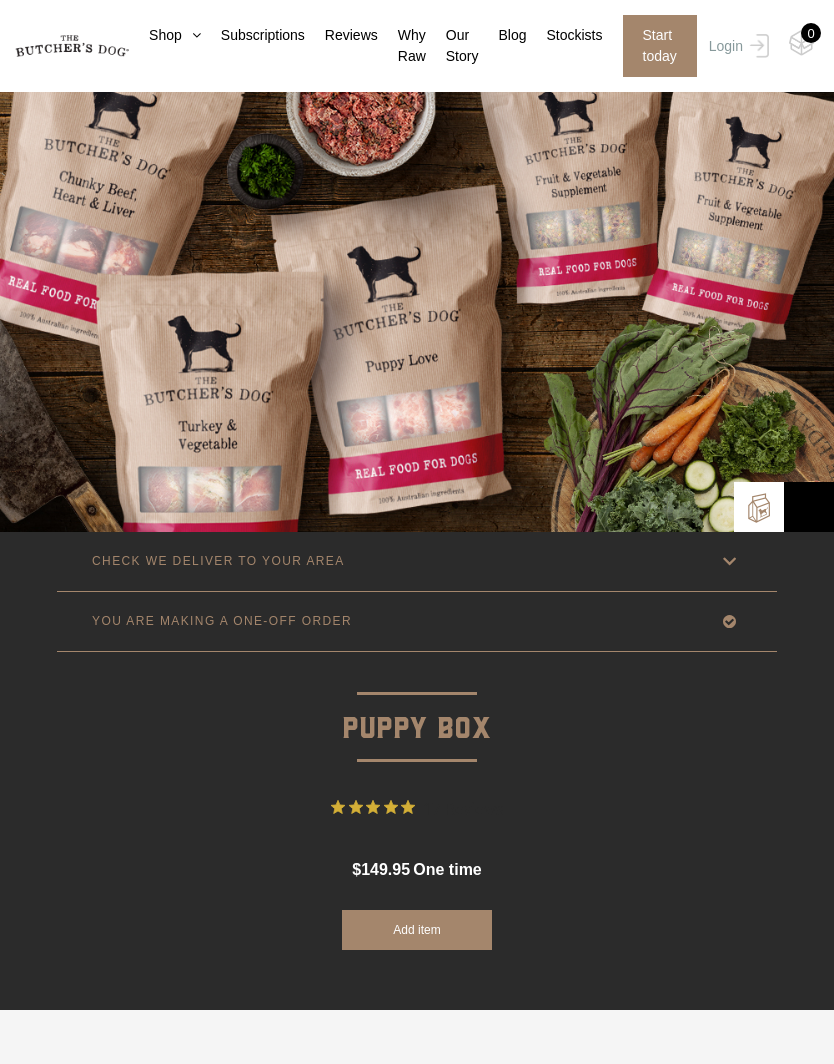 click at bounding box center [729, 561] 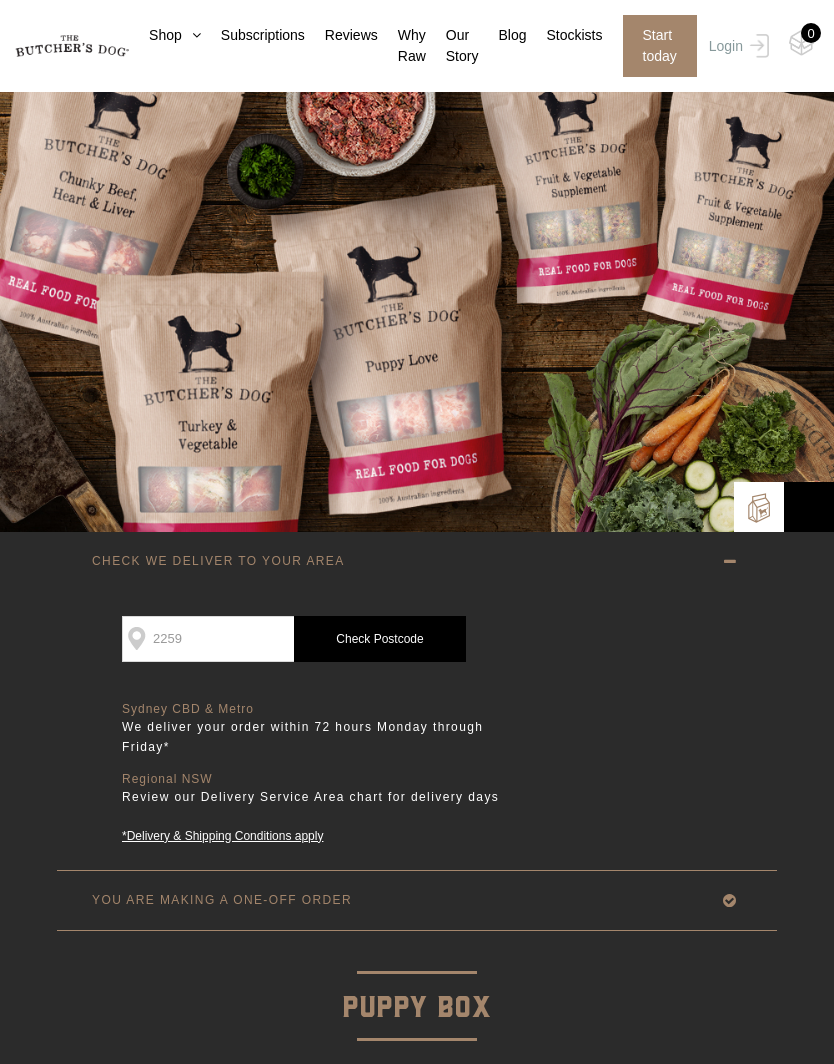 click on "Check Postcode" at bounding box center [380, 639] 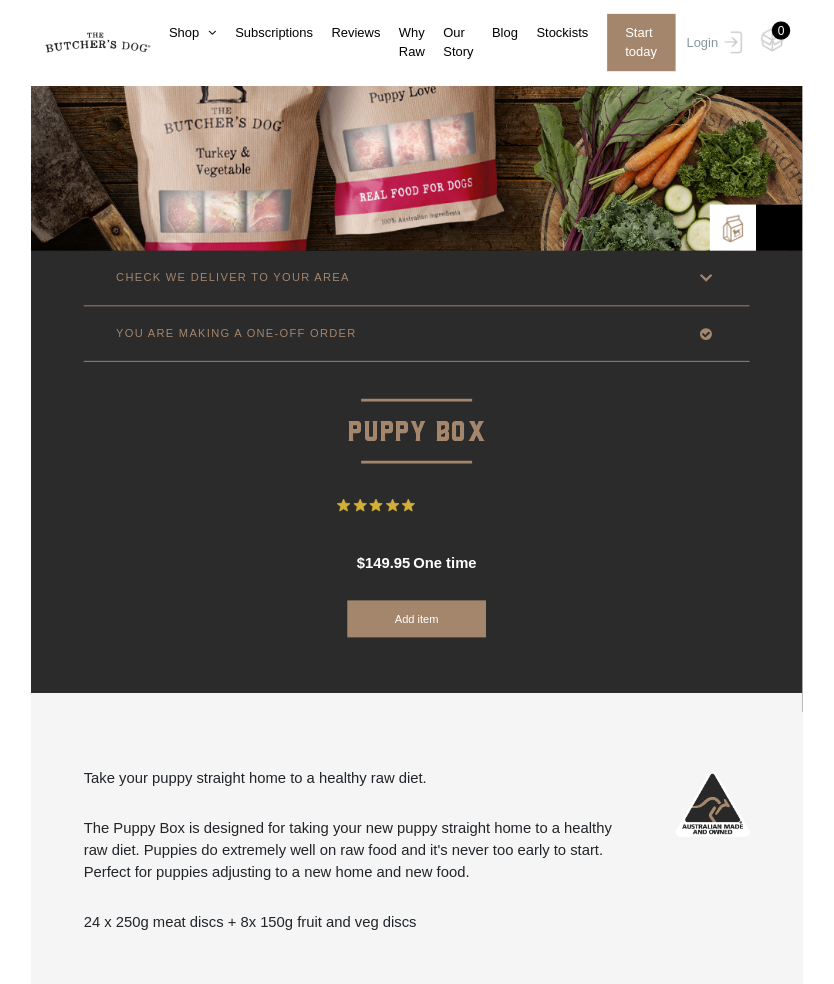 scroll, scrollTop: 219, scrollLeft: 0, axis: vertical 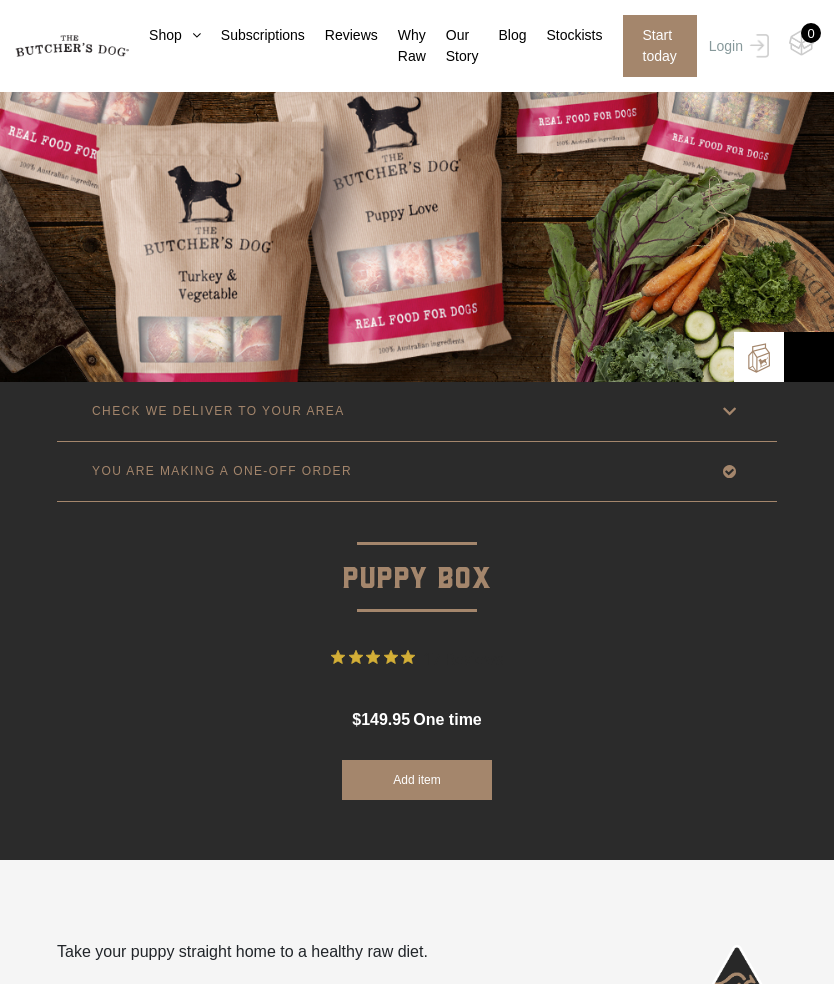click at bounding box center (729, 411) 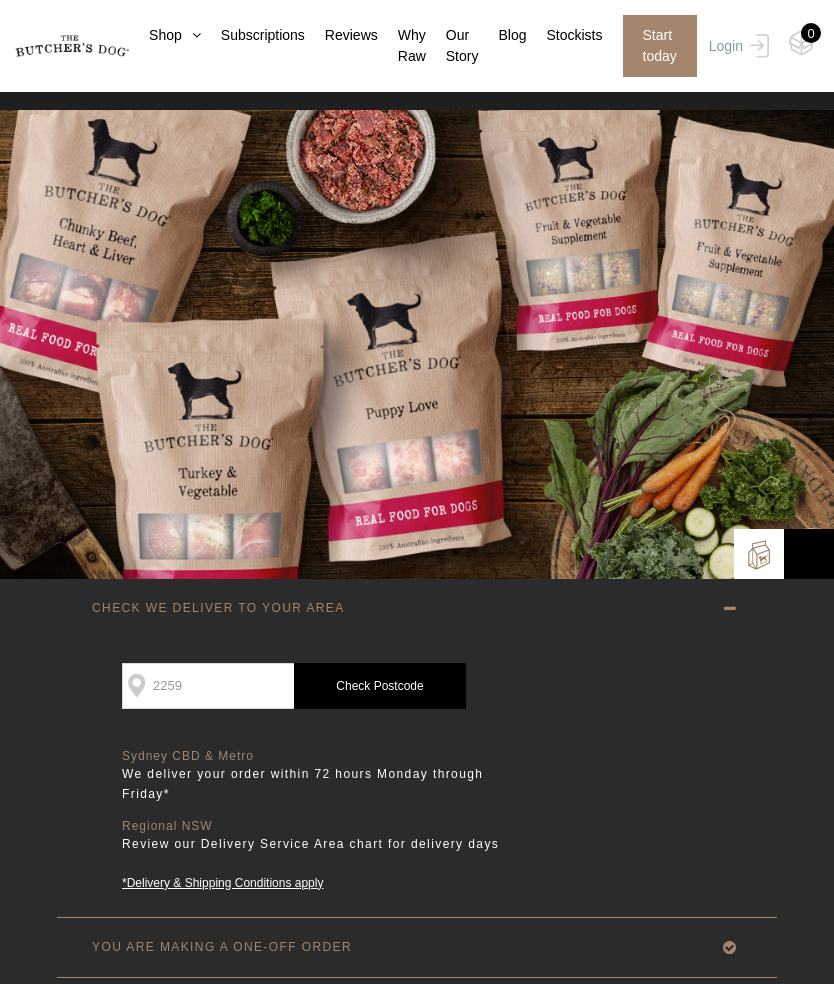 scroll, scrollTop: 0, scrollLeft: 0, axis: both 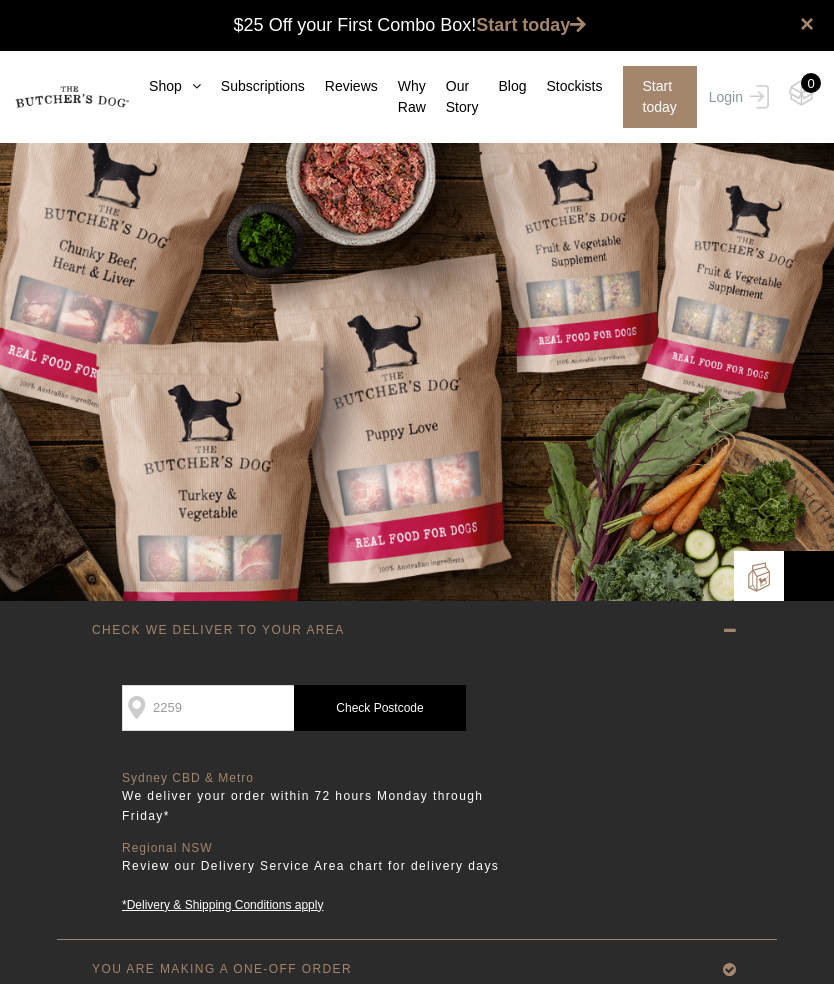 click on "Shop" at bounding box center (165, 86) 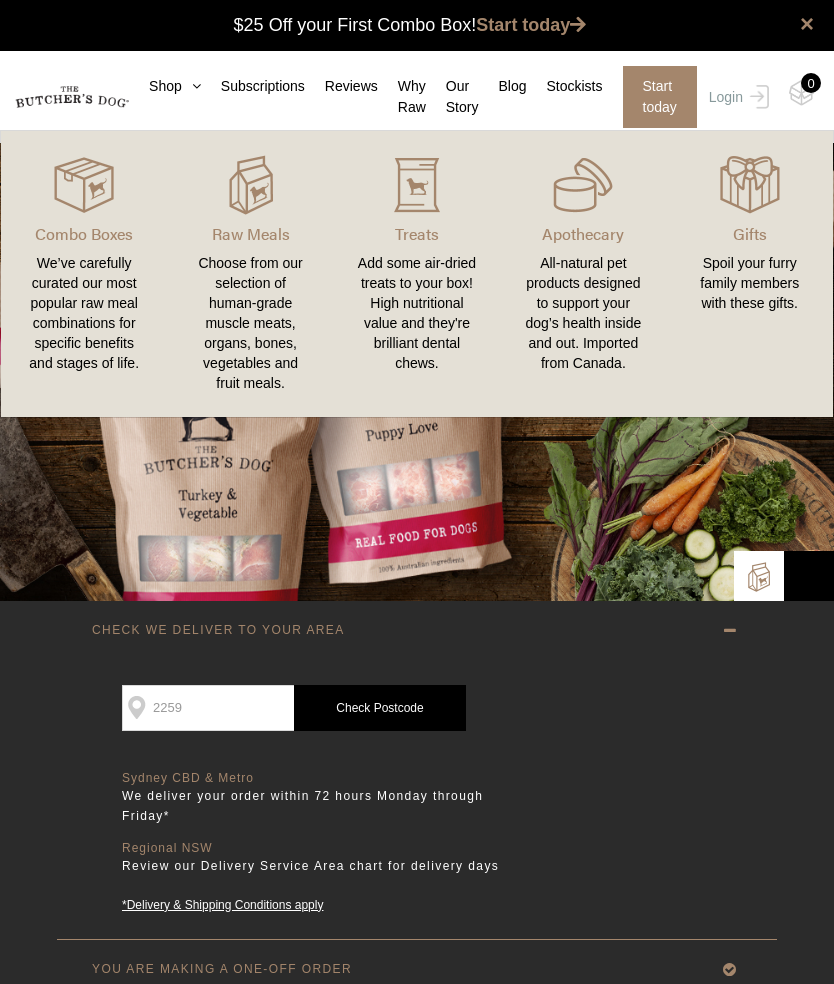 click on "Treats" at bounding box center (417, 234) 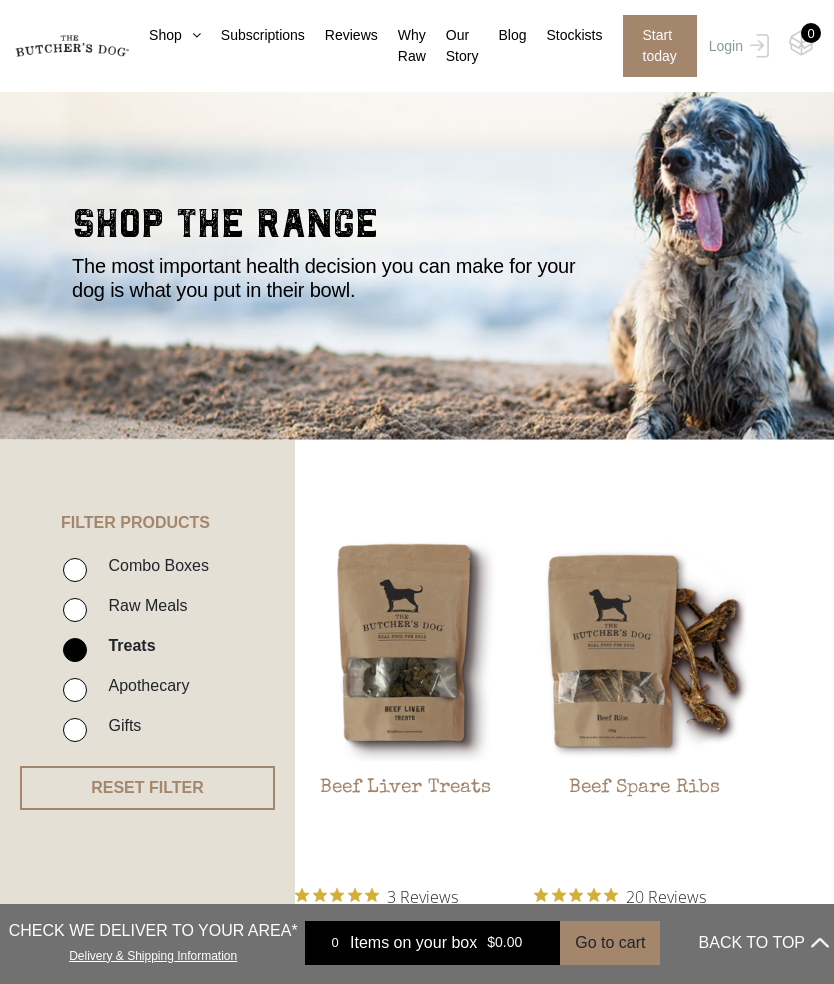 scroll, scrollTop: 0, scrollLeft: 0, axis: both 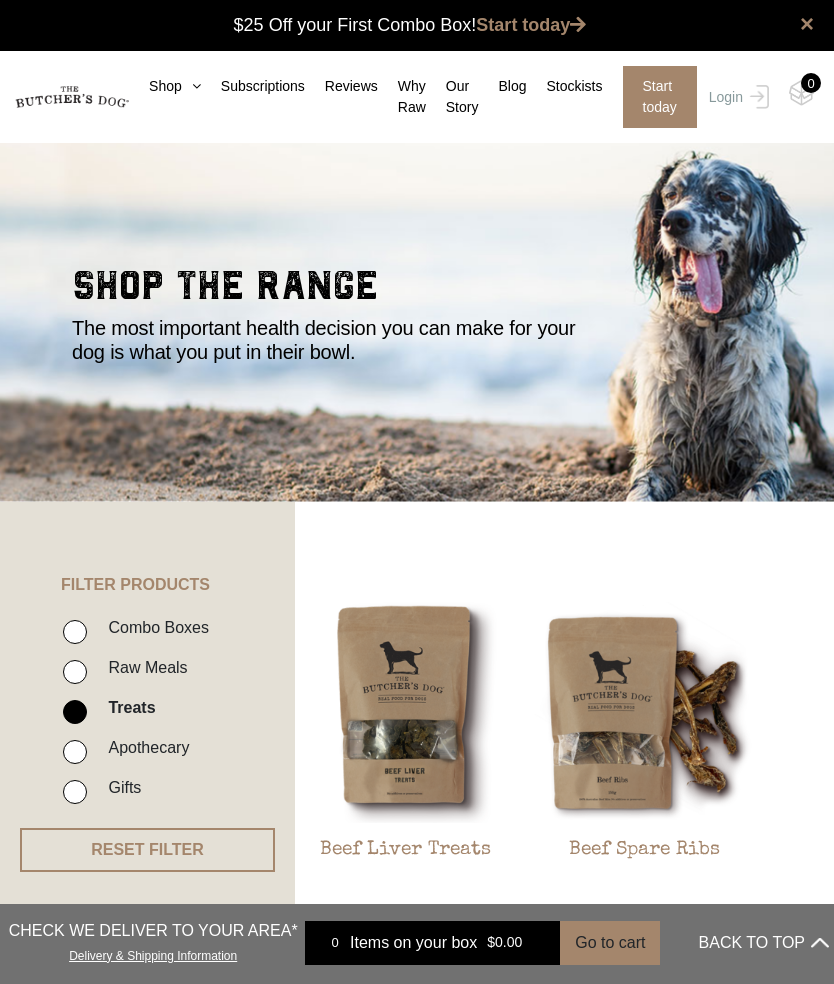 click on "Raw Meals" at bounding box center [75, 672] 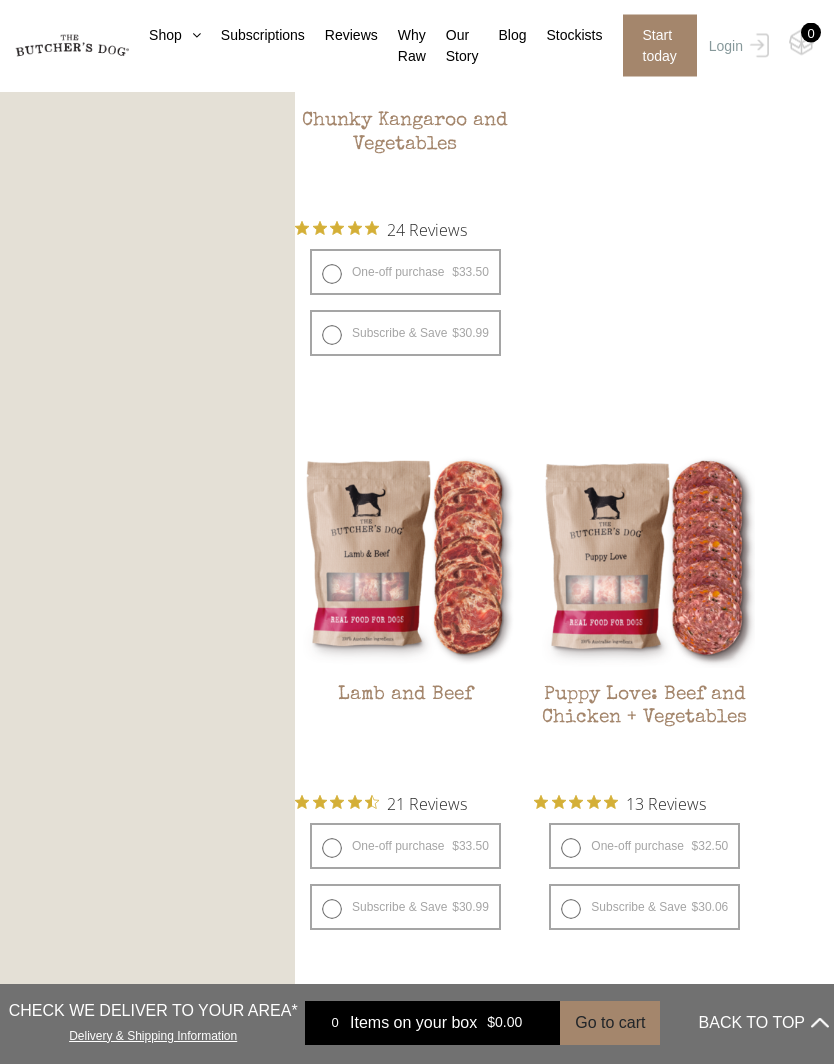 scroll, scrollTop: 2450, scrollLeft: 0, axis: vertical 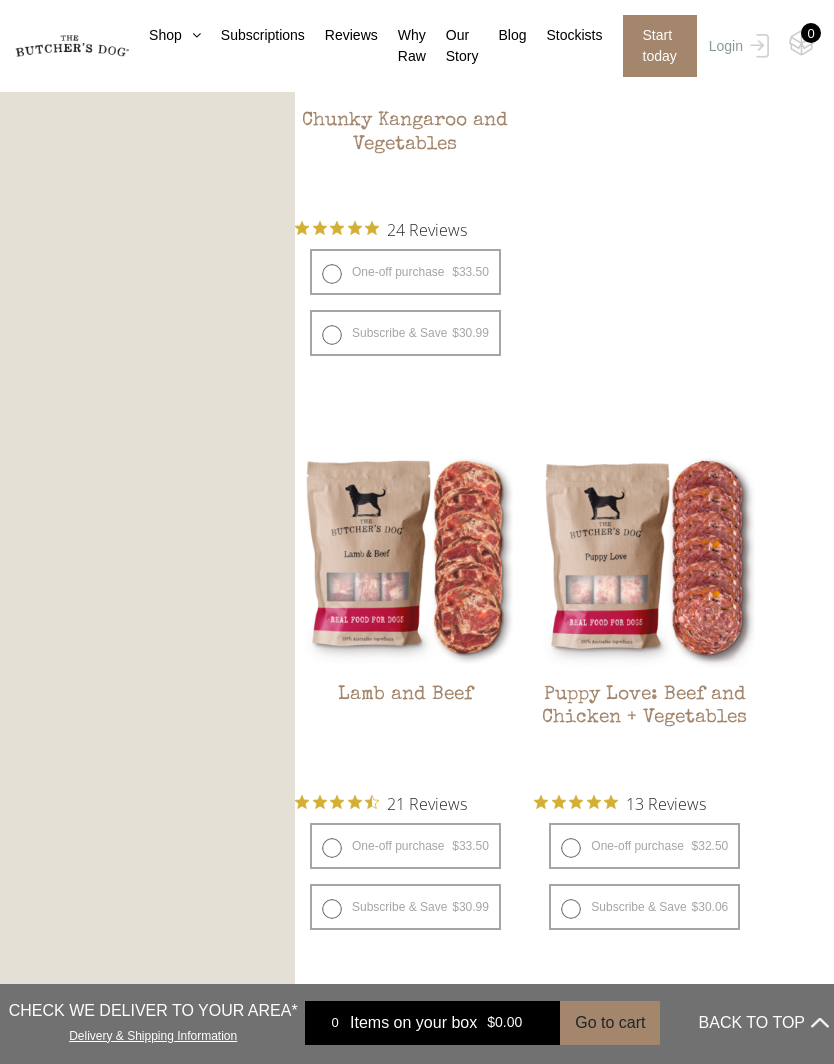 click on "Puppy Love: Beef and Chicken + Vegetables" at bounding box center (644, 731) 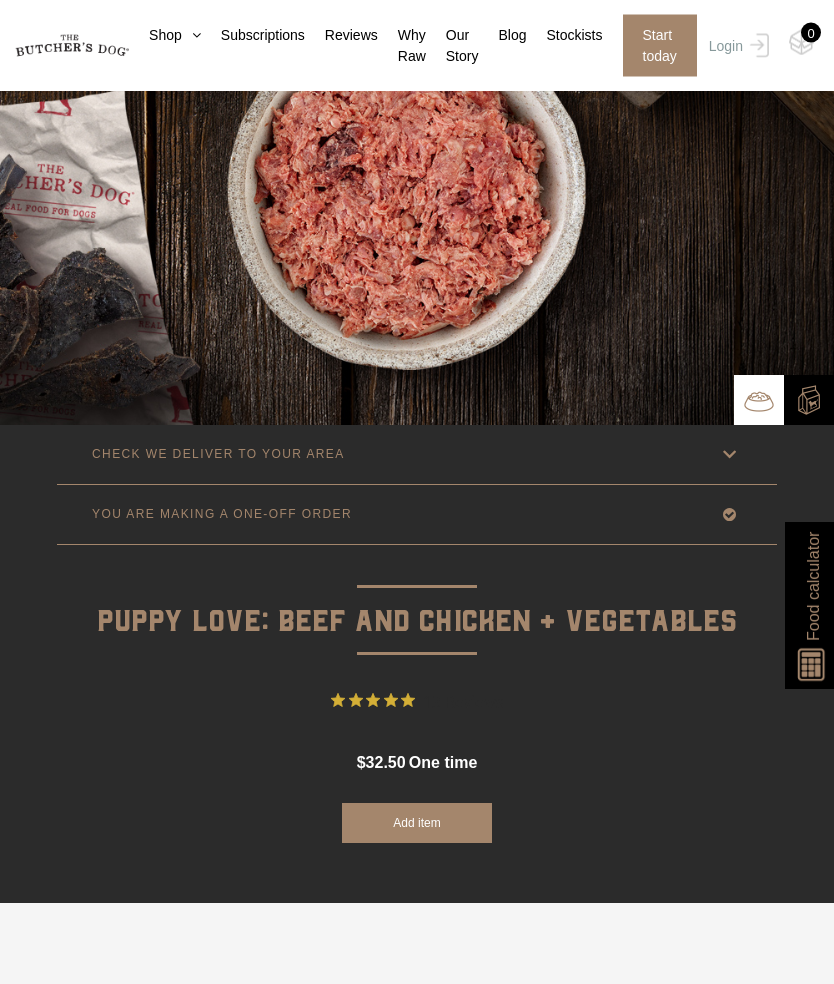 scroll, scrollTop: 0, scrollLeft: 0, axis: both 